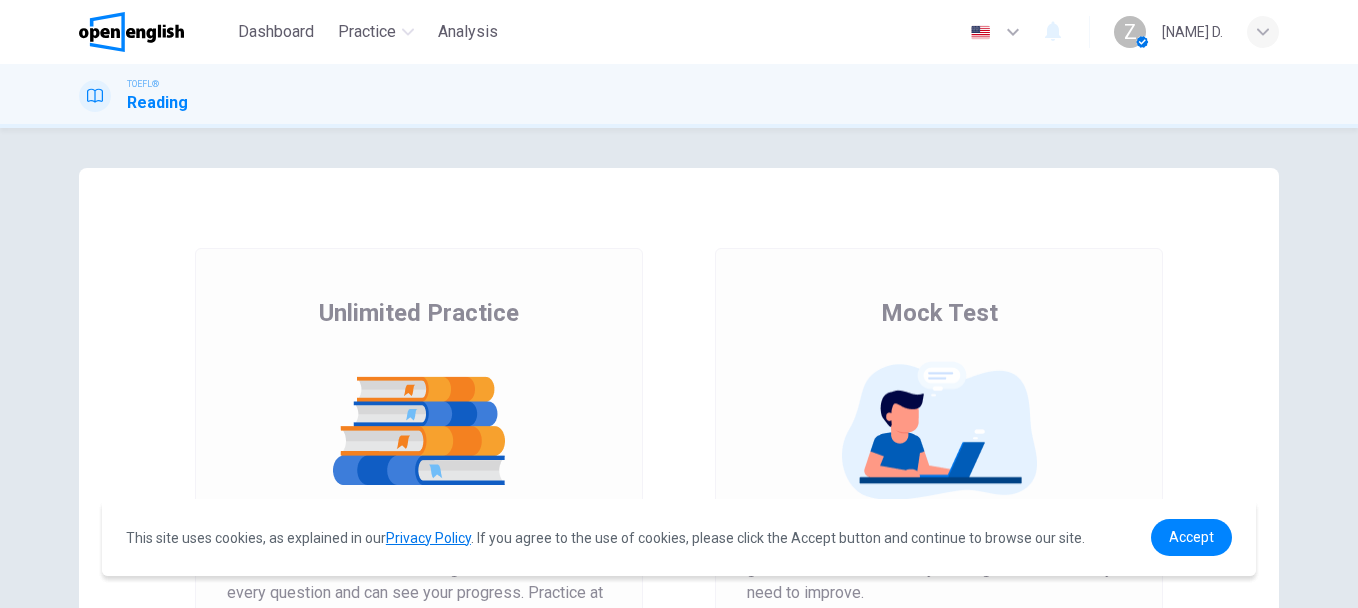 scroll, scrollTop: 0, scrollLeft: 0, axis: both 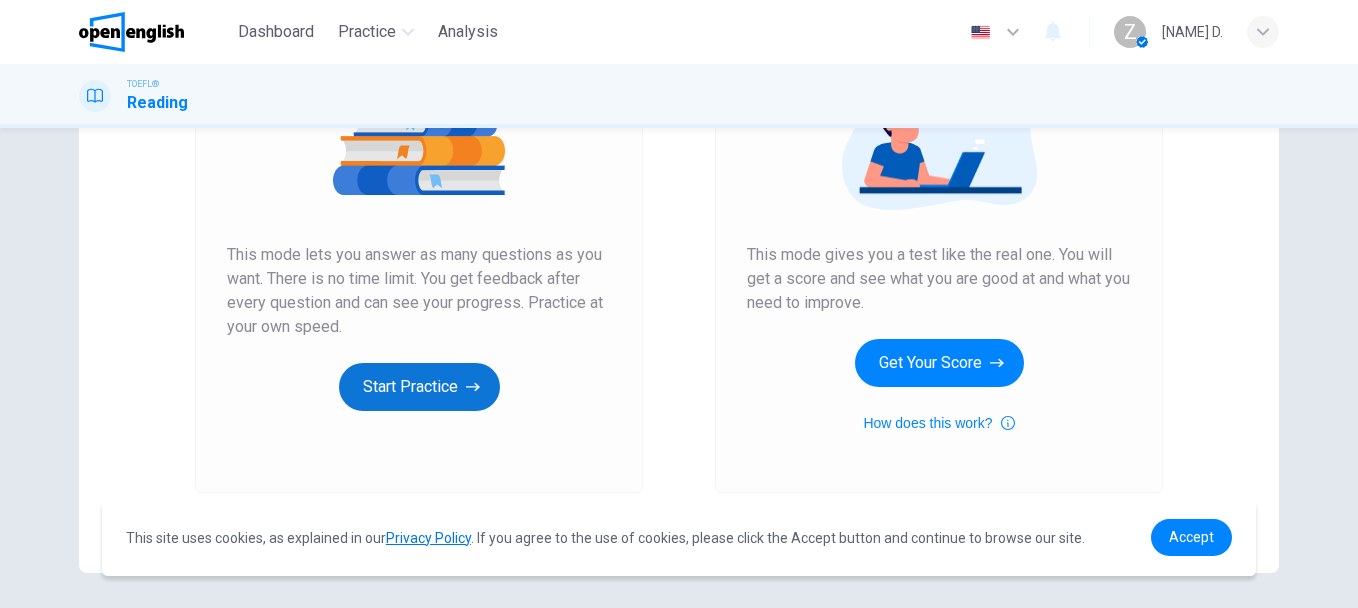 click on "Start Practice" at bounding box center [419, 387] 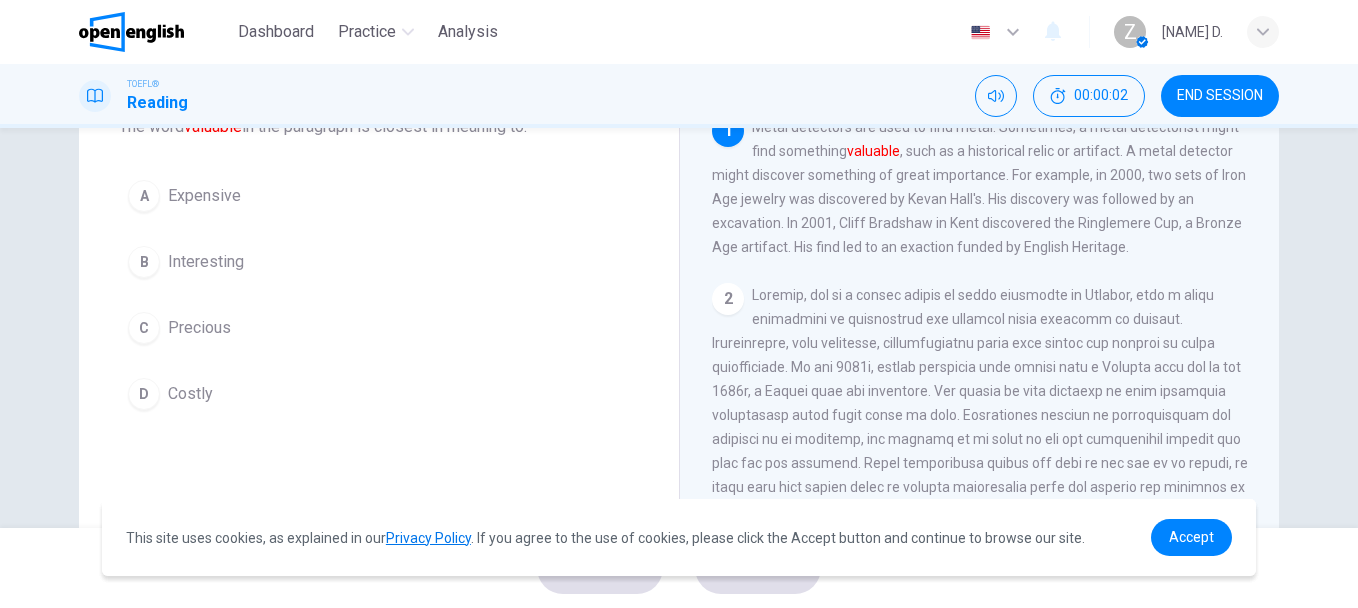 scroll, scrollTop: 1, scrollLeft: 0, axis: vertical 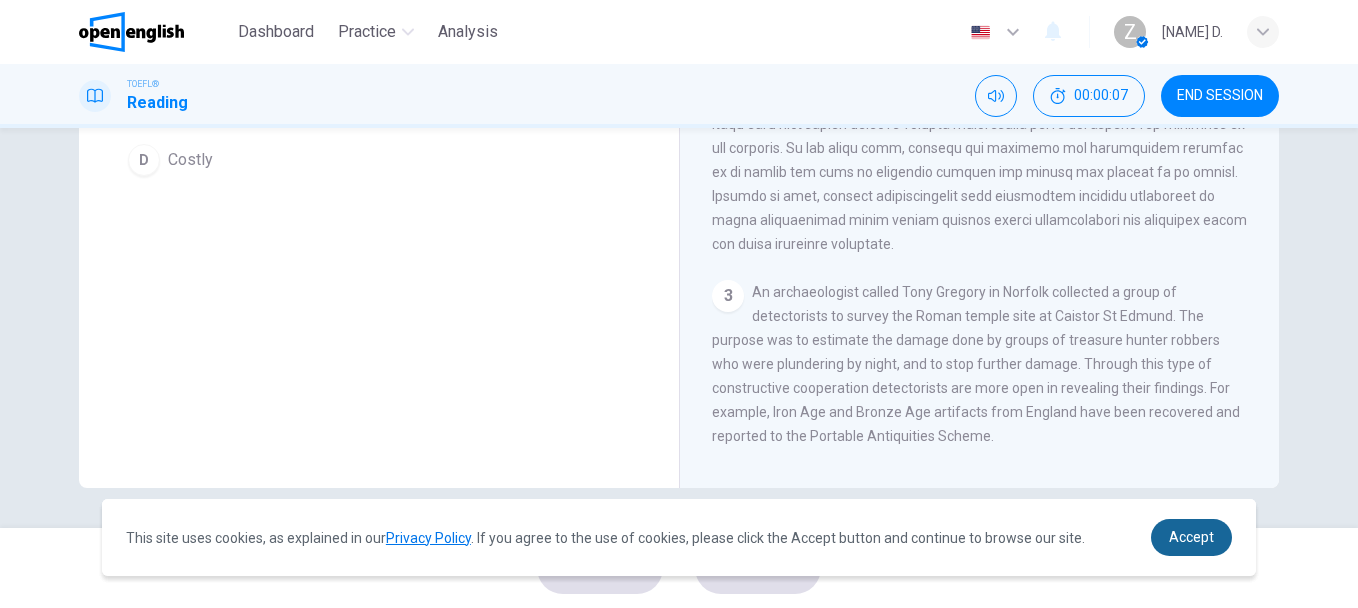 click on "Accept" at bounding box center (1191, 537) 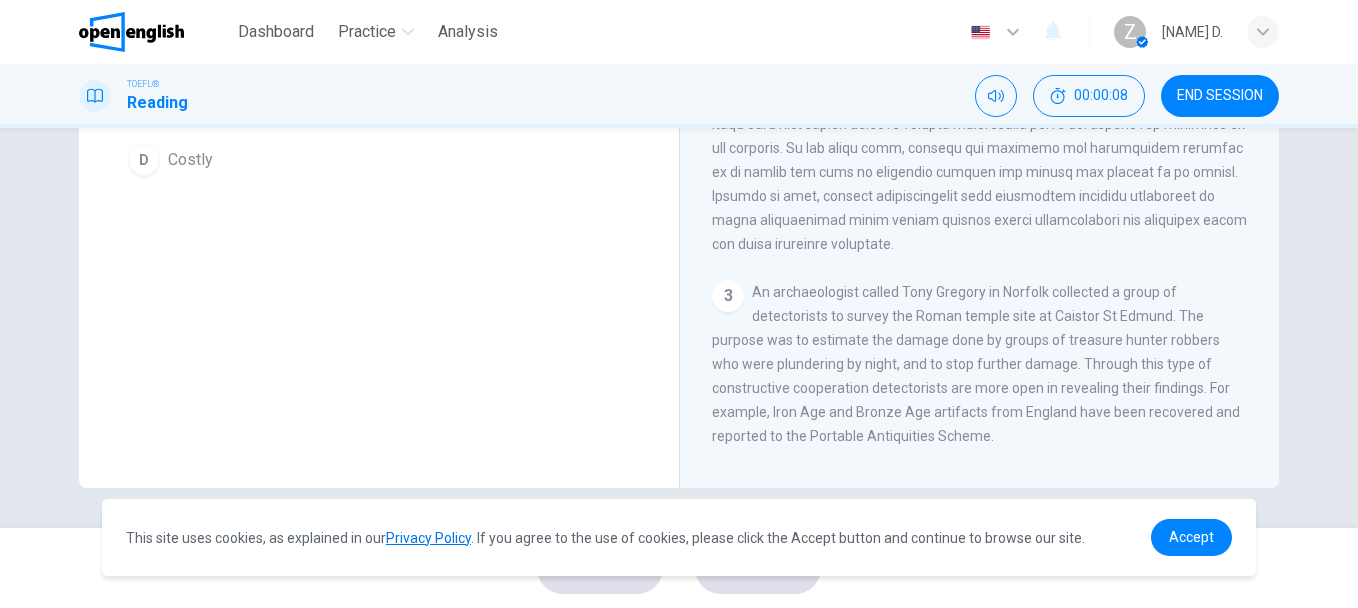 scroll, scrollTop: 0, scrollLeft: 0, axis: both 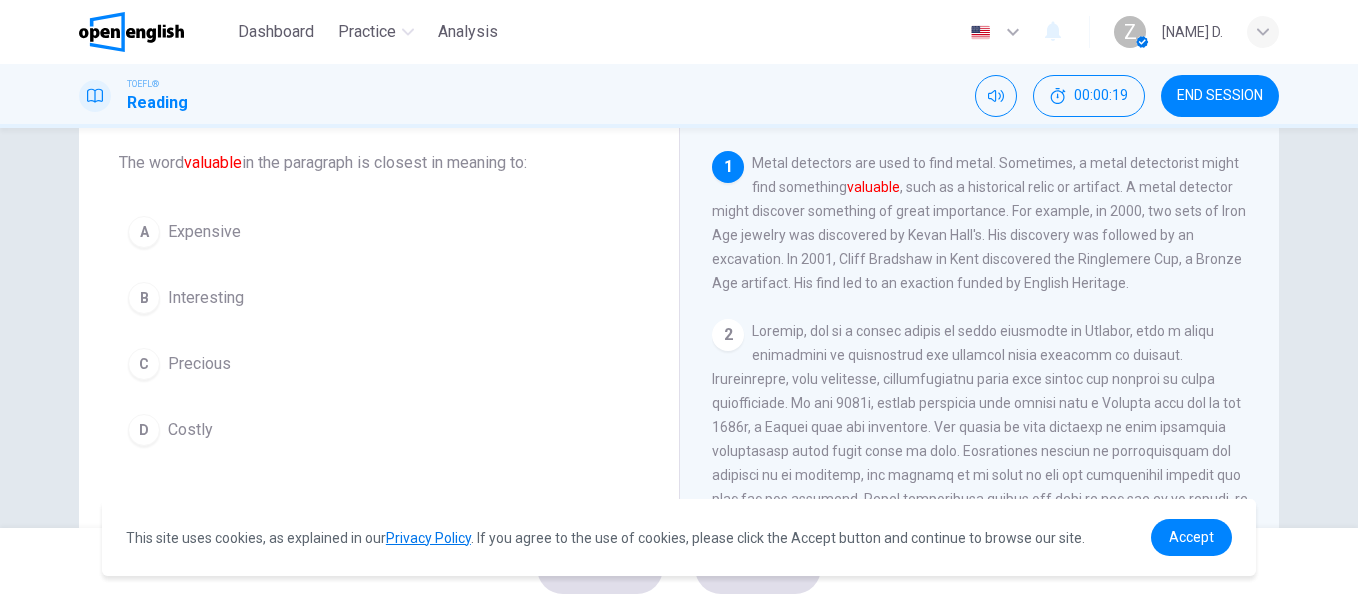 click on "Precious" at bounding box center [199, 364] 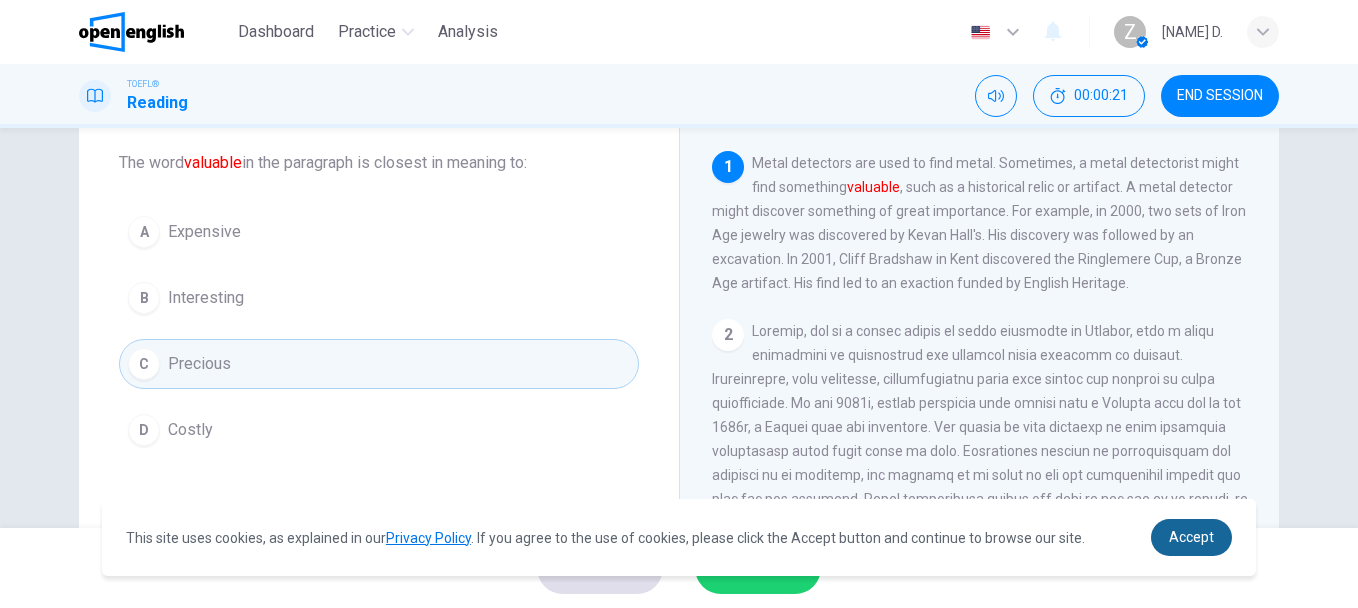 click on "Accept" at bounding box center [1191, 537] 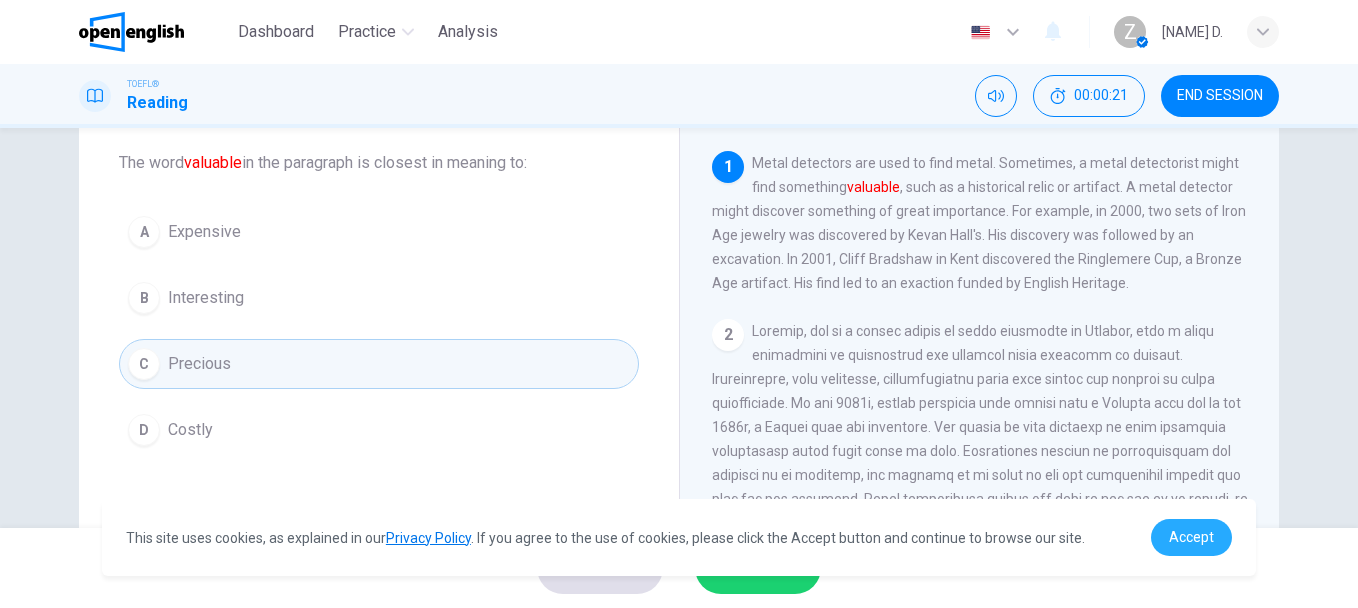 click on "Accept" at bounding box center [1191, 537] 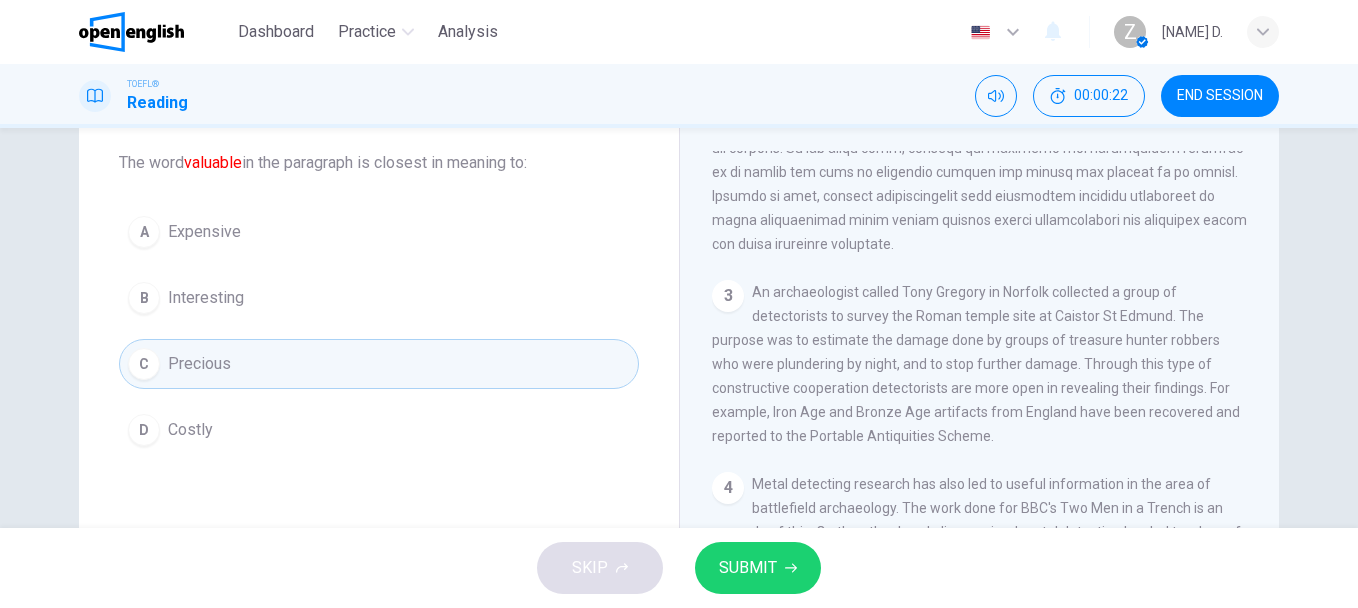 scroll, scrollTop: 400, scrollLeft: 0, axis: vertical 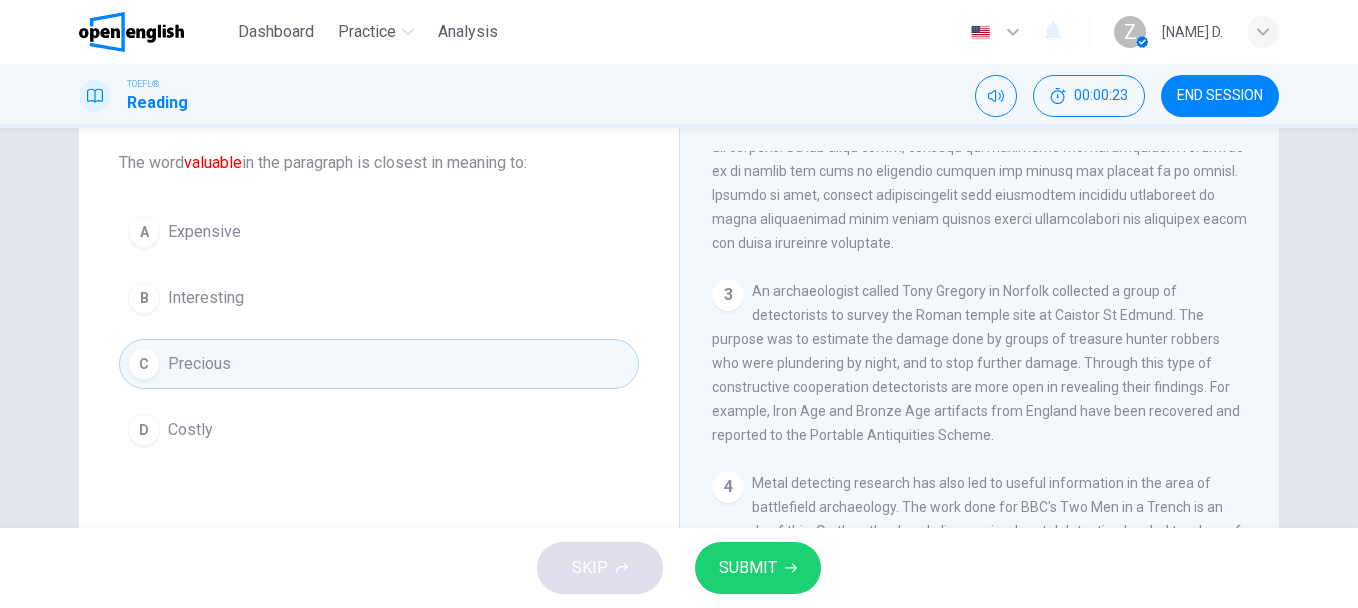 click on "SUBMIT" at bounding box center (748, 568) 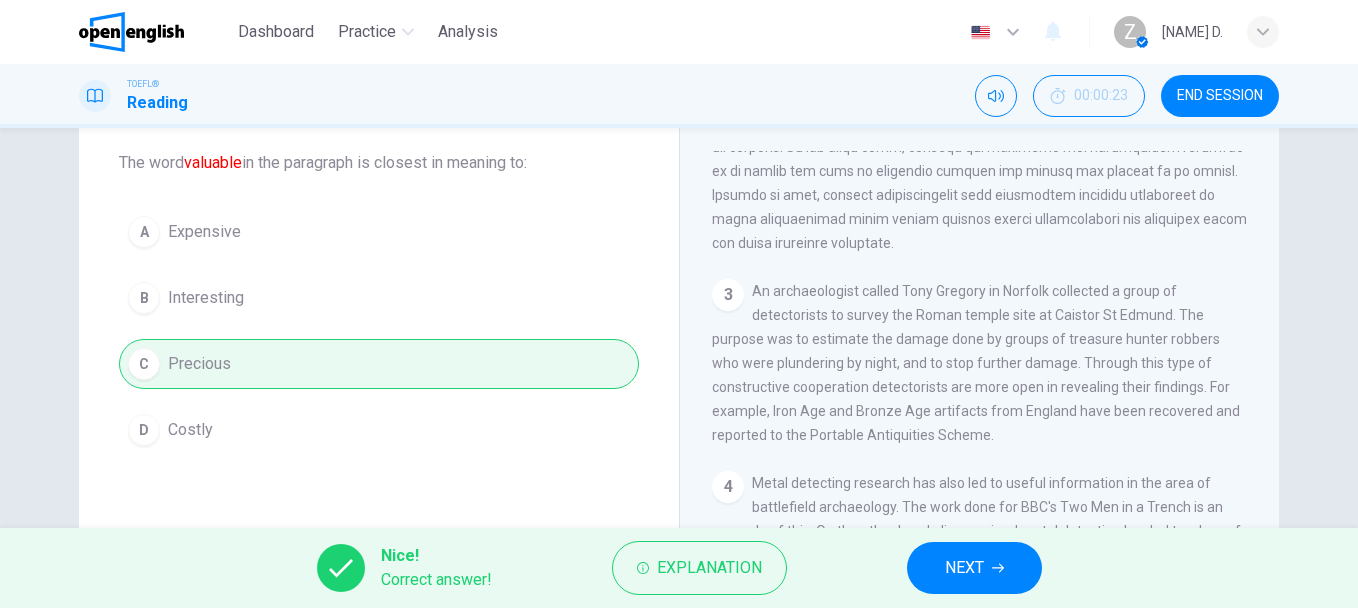 click on "NEXT" at bounding box center (964, 568) 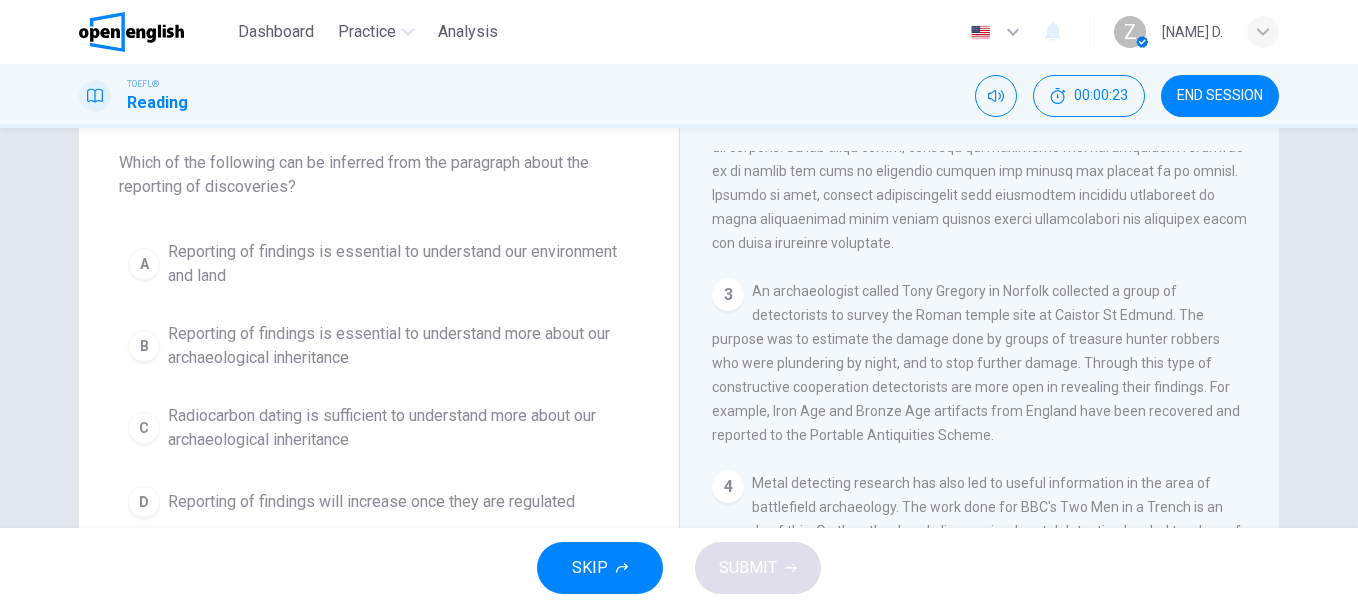 scroll, scrollTop: 0, scrollLeft: 0, axis: both 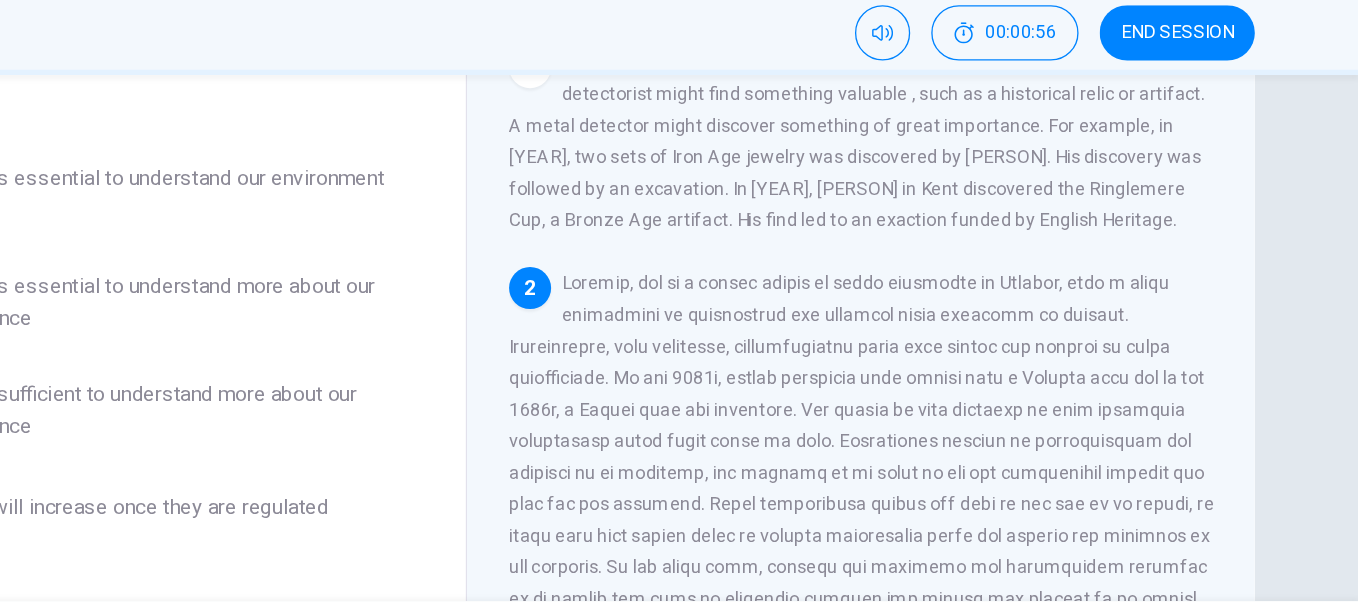 click on "Metal Detection
Metal detectors are used to find metal. Sometimes, a metal detectorist might find something valuable , such as a historical relic or artifact. A metal detector might discover something of great importance. For example, in [YEAR], two sets of Iron Age jewelry was discovered by [PERSON]. His discovery was followed by an excavation. In [YEAR], [PERSON] in Kent discovered the Ringlemere Cup, a Bronze Age artifact. His find led to an exaction funded by English Heritage." at bounding box center [976, 178] 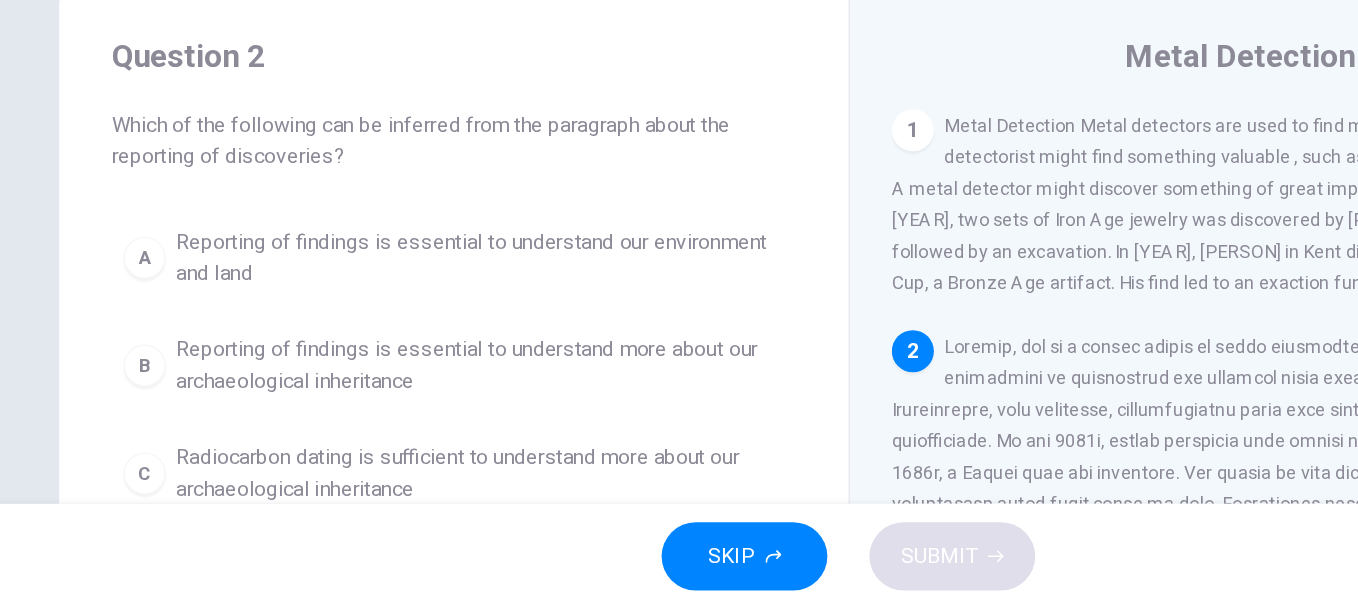 scroll, scrollTop: 42, scrollLeft: 0, axis: vertical 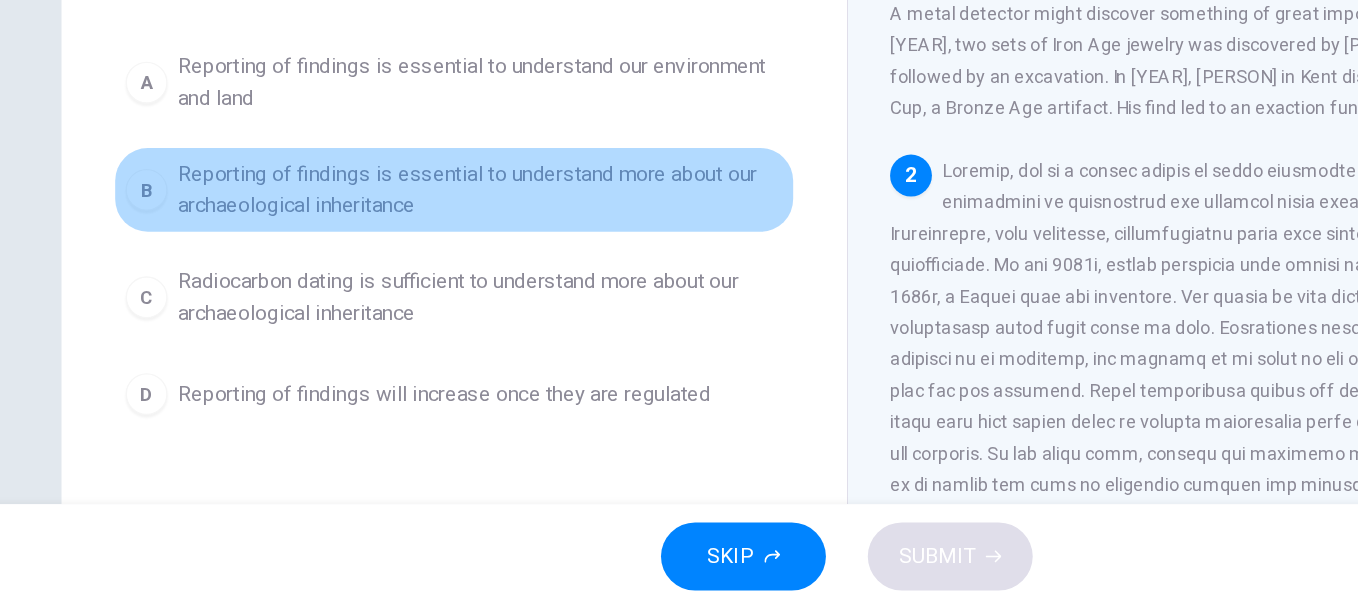 click on "Reporting of findings is essential to understand more about our archaeological inheritance" at bounding box center (399, 288) 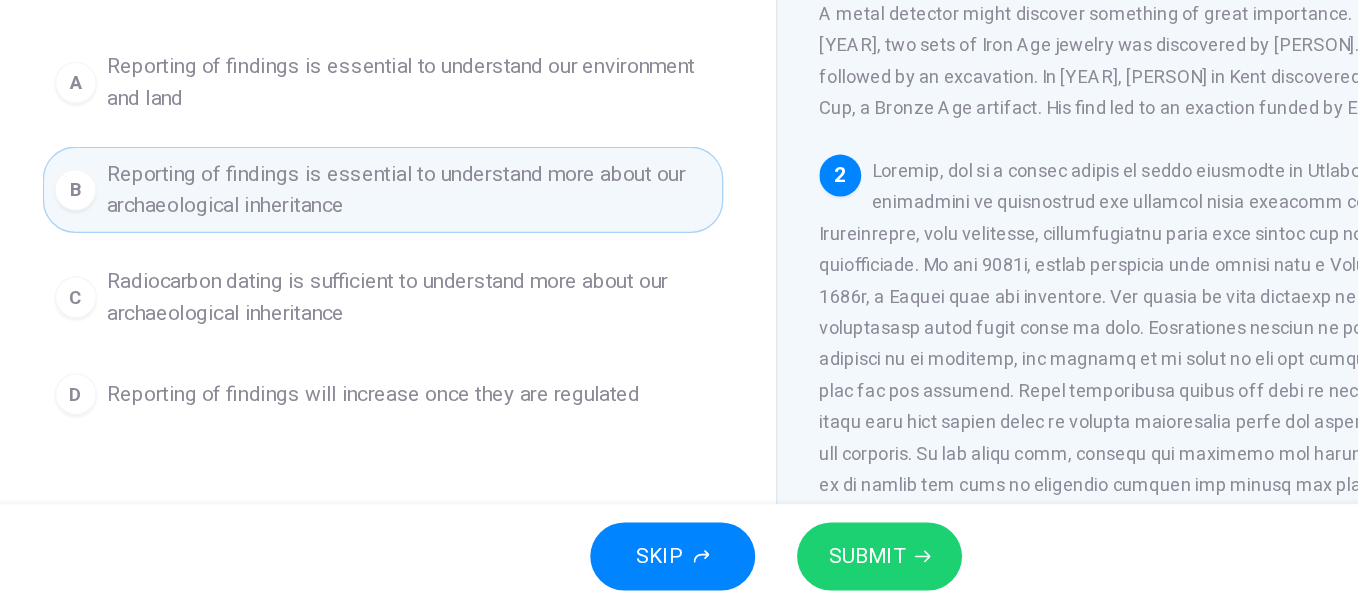 scroll, scrollTop: 0, scrollLeft: 0, axis: both 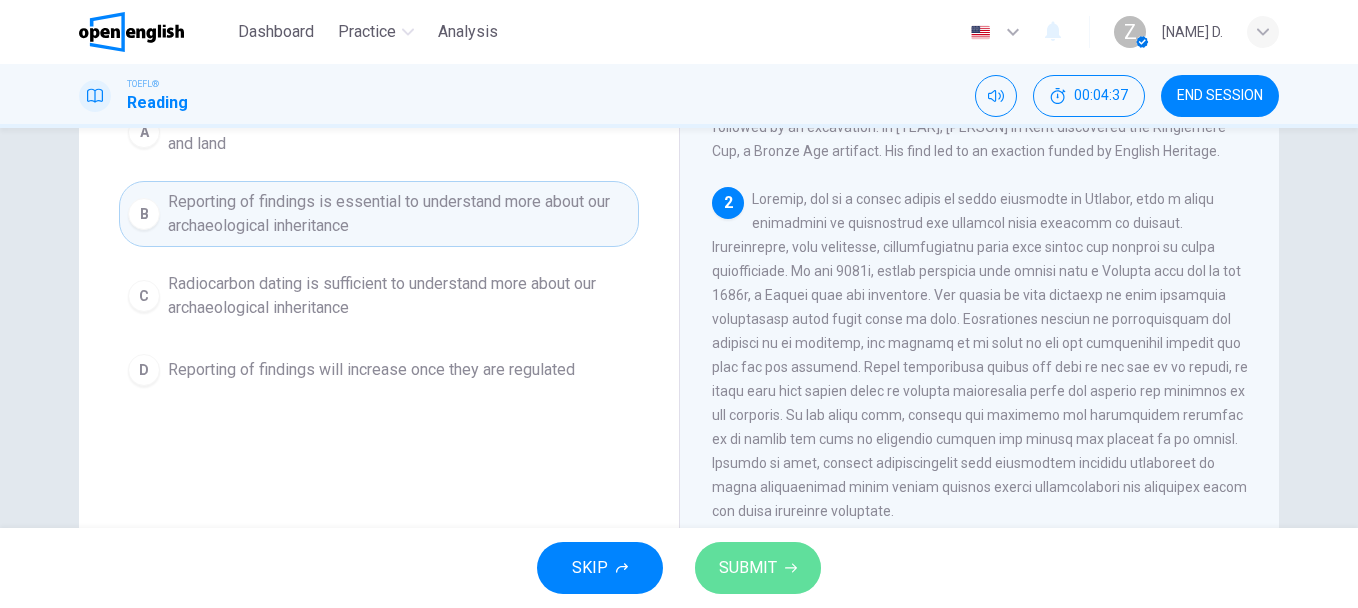 click on "SUBMIT" at bounding box center [748, 568] 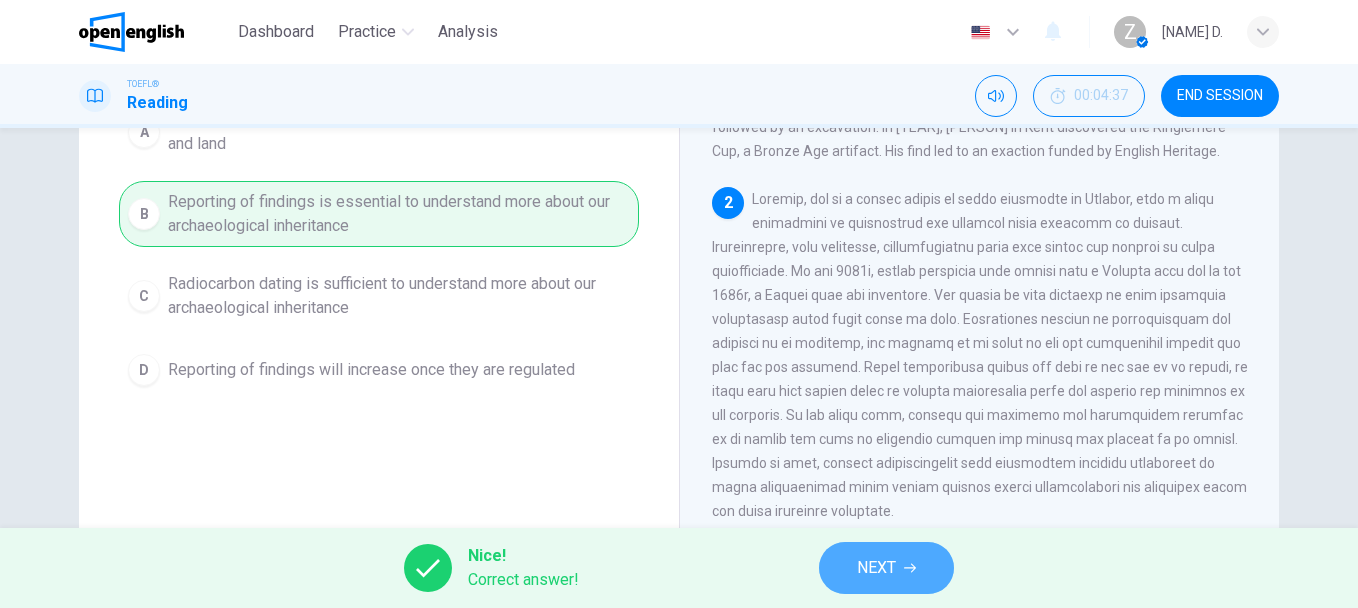 click on "NEXT" at bounding box center [886, 568] 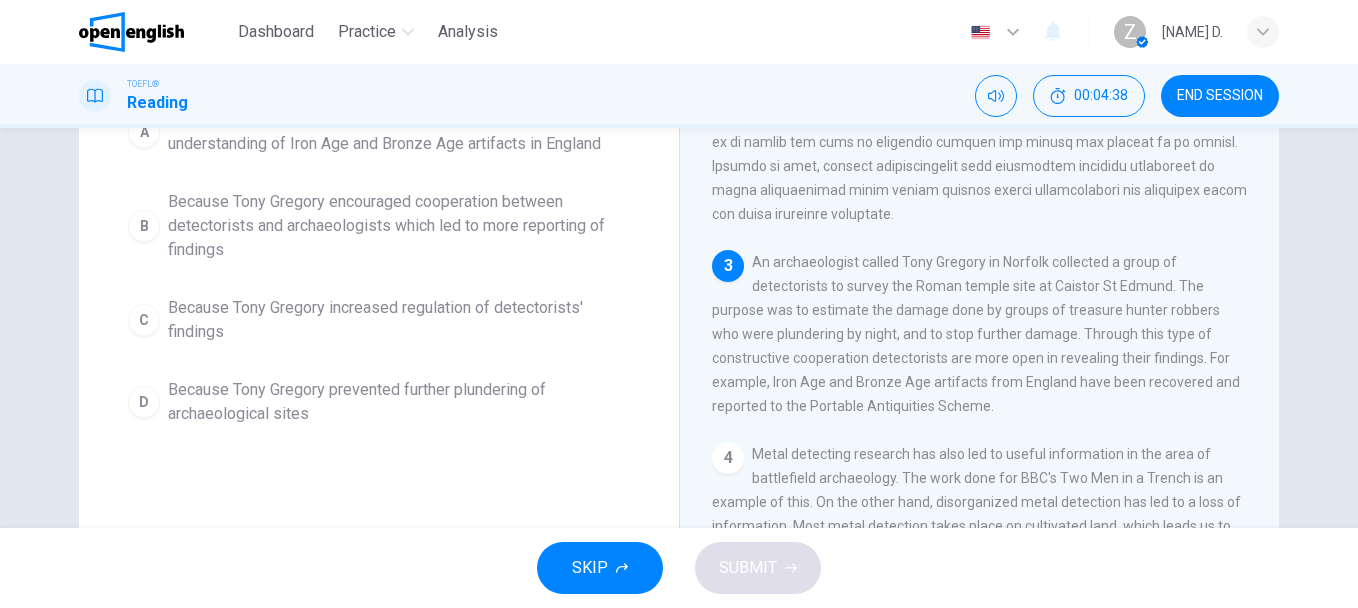scroll, scrollTop: 228, scrollLeft: 0, axis: vertical 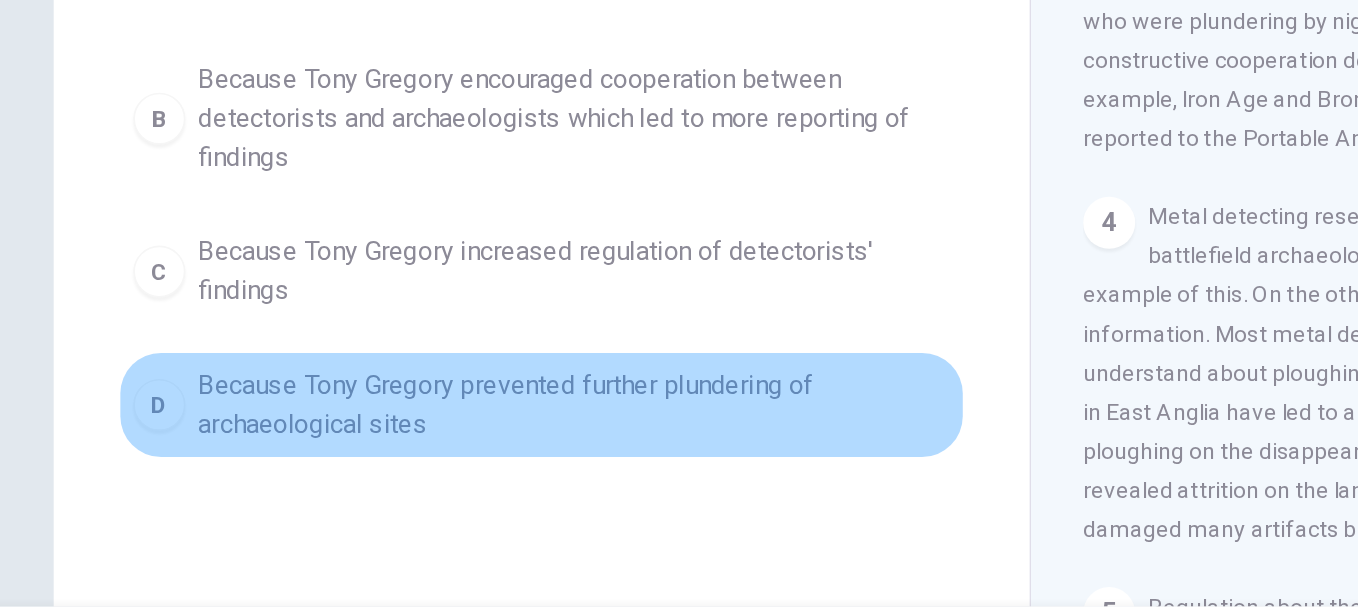 click on "Because Tony Gregory prevented further plundering of archaeological sites" at bounding box center [399, 404] 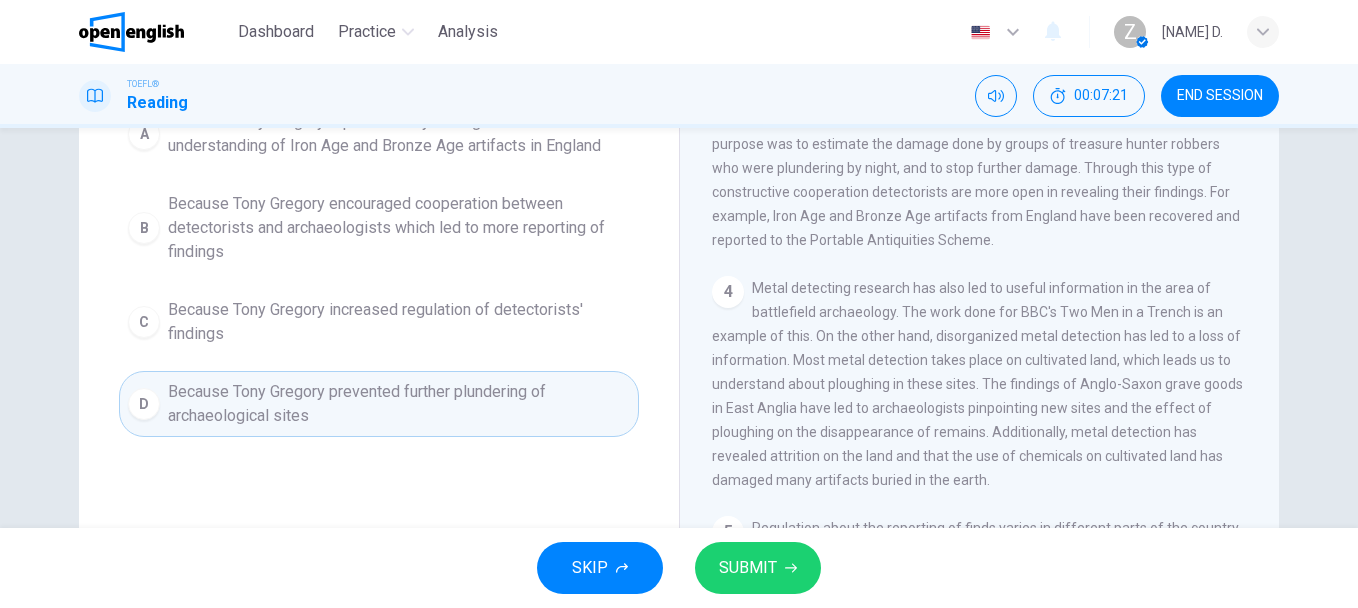 scroll, scrollTop: 84, scrollLeft: 0, axis: vertical 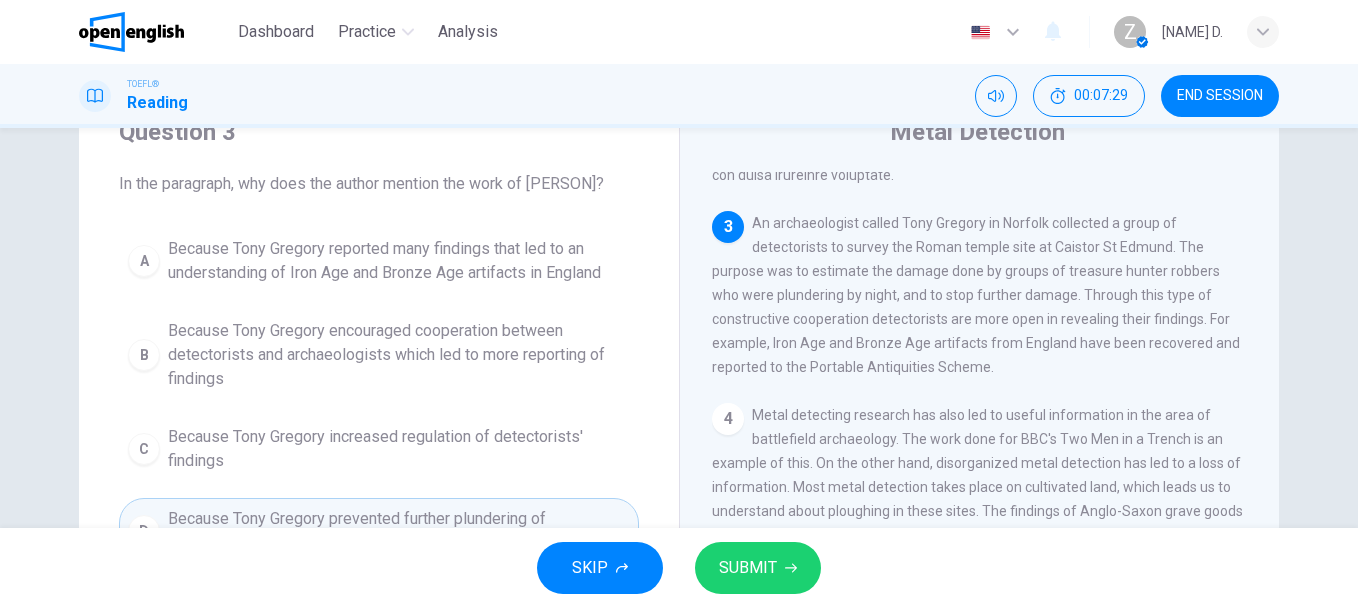 click on "Question 3 In the paragraph, why does the author mention the work of Tony Gregory? A Because Tony Gregory reported many findings that led to an understanding of Iron Age and Bronze Age artifacts in England B Because Tony Gregory encouraged cooperation between detectorists and archaeologists which led to more reporting of findings C Because Tony Gregory increased regulation of detectorists' findings D Because Tony Gregory prevented further plundering of archaeological sites" at bounding box center [379, 340] 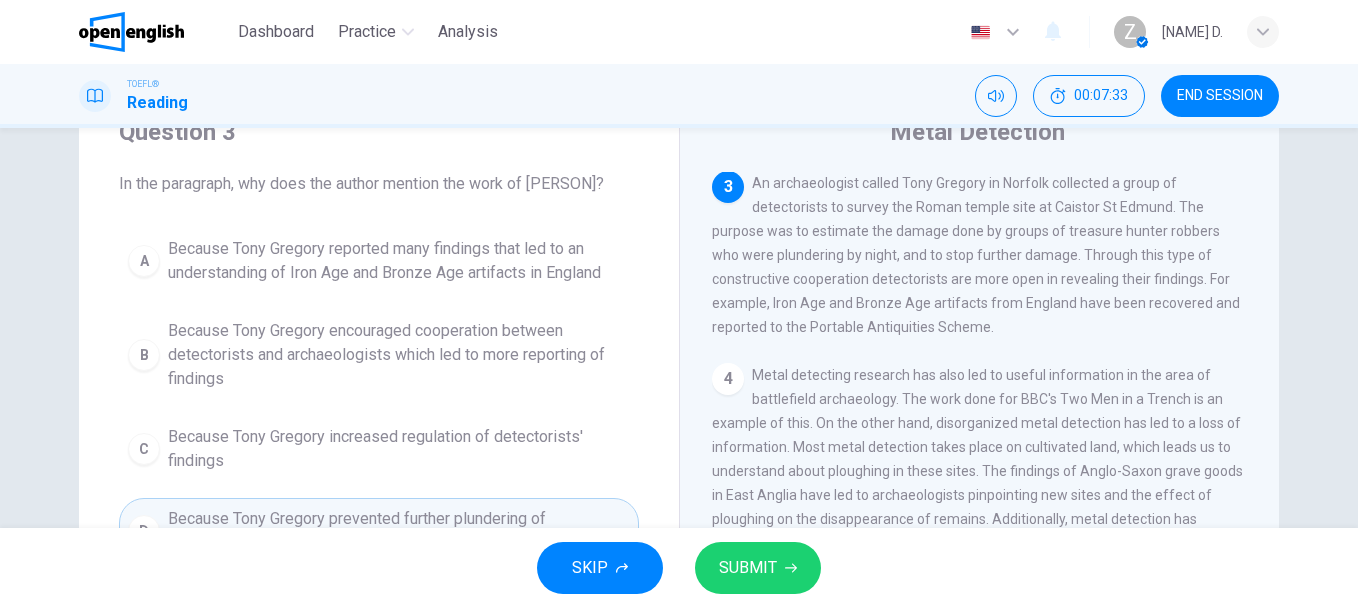 scroll, scrollTop: 570, scrollLeft: 0, axis: vertical 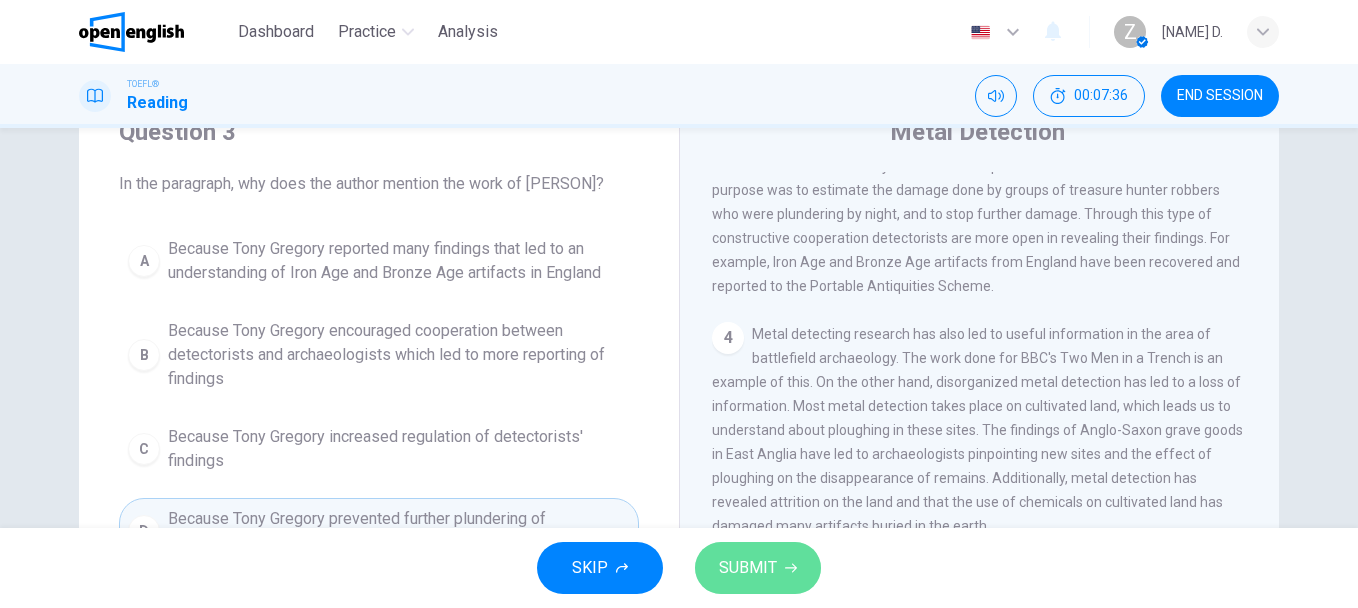 click on "SUBMIT" at bounding box center [758, 568] 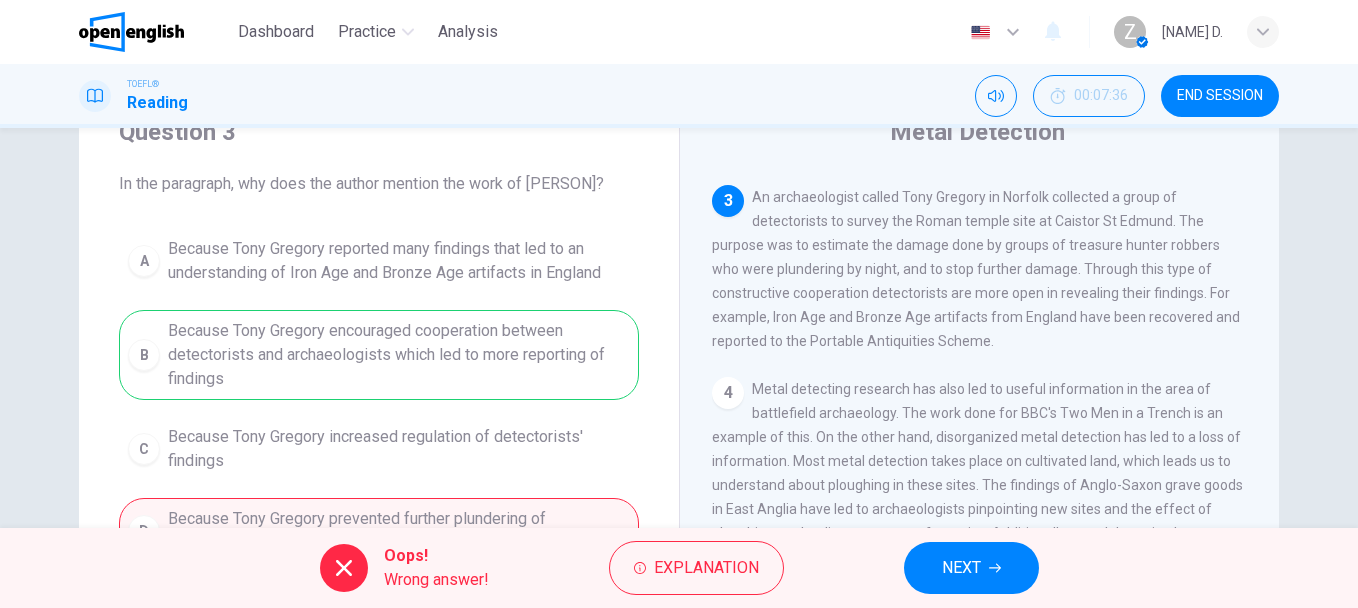 scroll, scrollTop: 499, scrollLeft: 0, axis: vertical 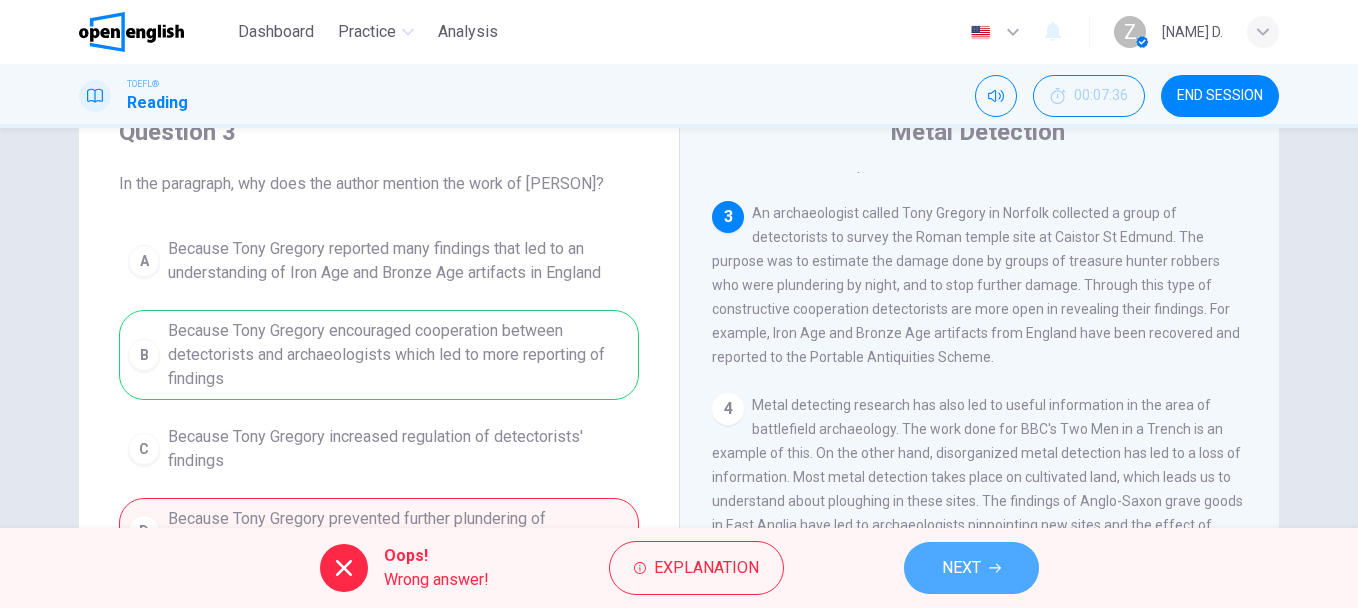 click on "NEXT" at bounding box center (961, 568) 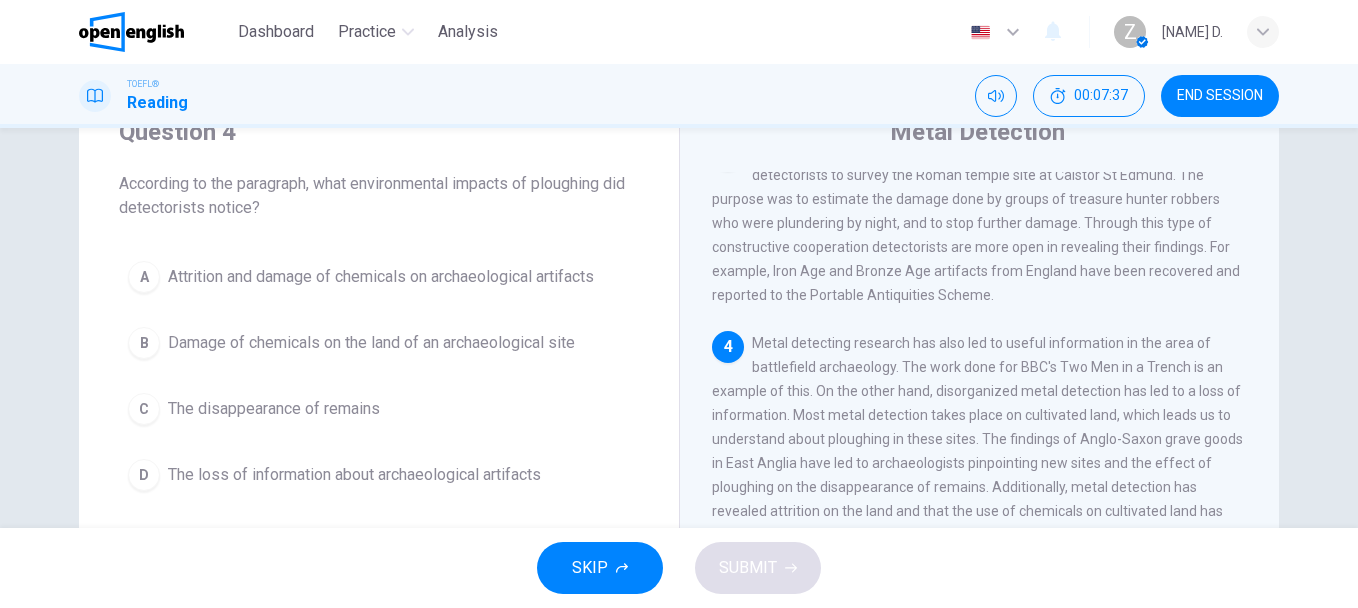 scroll, scrollTop: 889, scrollLeft: 0, axis: vertical 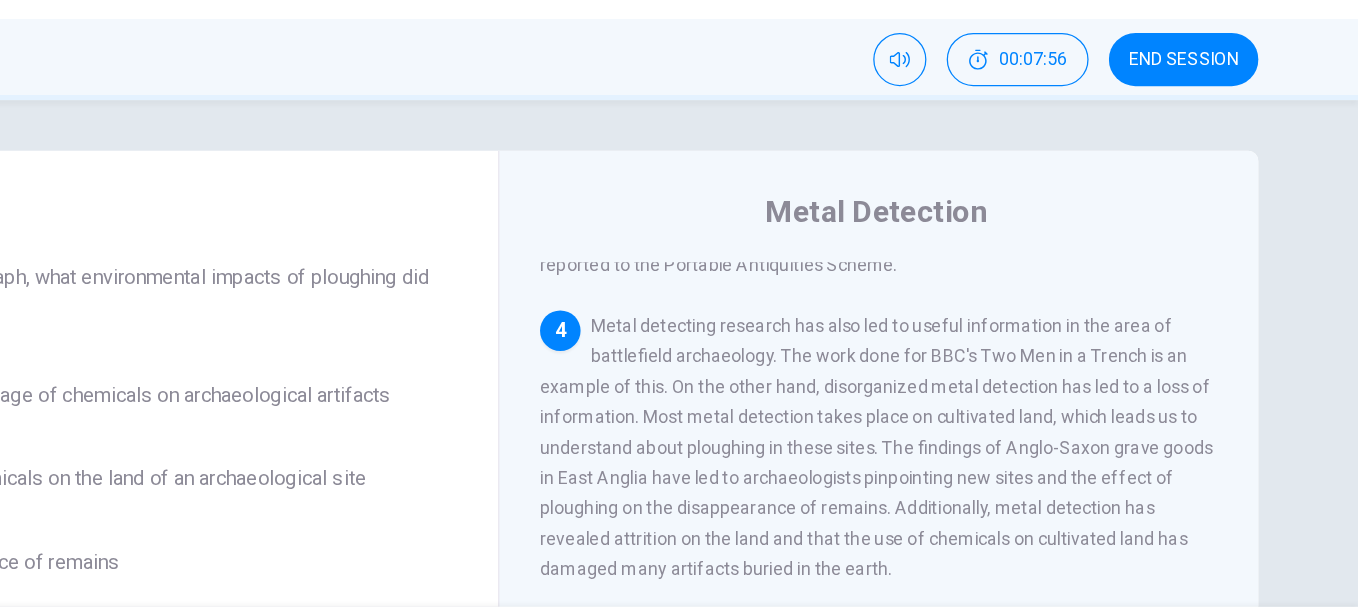 click on "Metal detecting research has also led to useful information in the area of battlefield archaeology. The work done for BBC's Two Men in a Trench is an example of this. On the other hand, disorganized metal detection has led to a loss of information. Most metal detection takes place on cultivated land, which leads us to understand about ploughing in these sites. The findings of Anglo-Saxon grave goods in East Anglia have led to archaeologists pinpointing new sites and the effect of ploughing on the disappearance of remains. Additionally, metal detection has revealed attrition on the land and that the use of chemicals on cultivated land has damaged many artifacts buried in the earth." at bounding box center (977, 402) 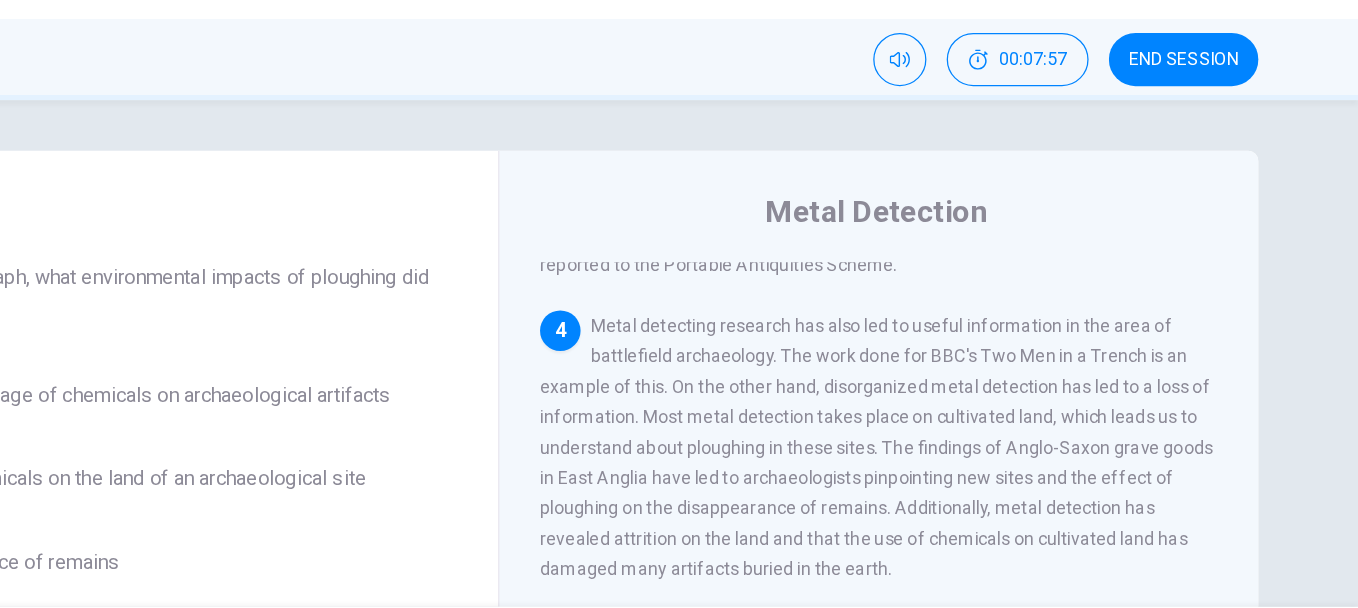 scroll, scrollTop: 545, scrollLeft: 0, axis: vertical 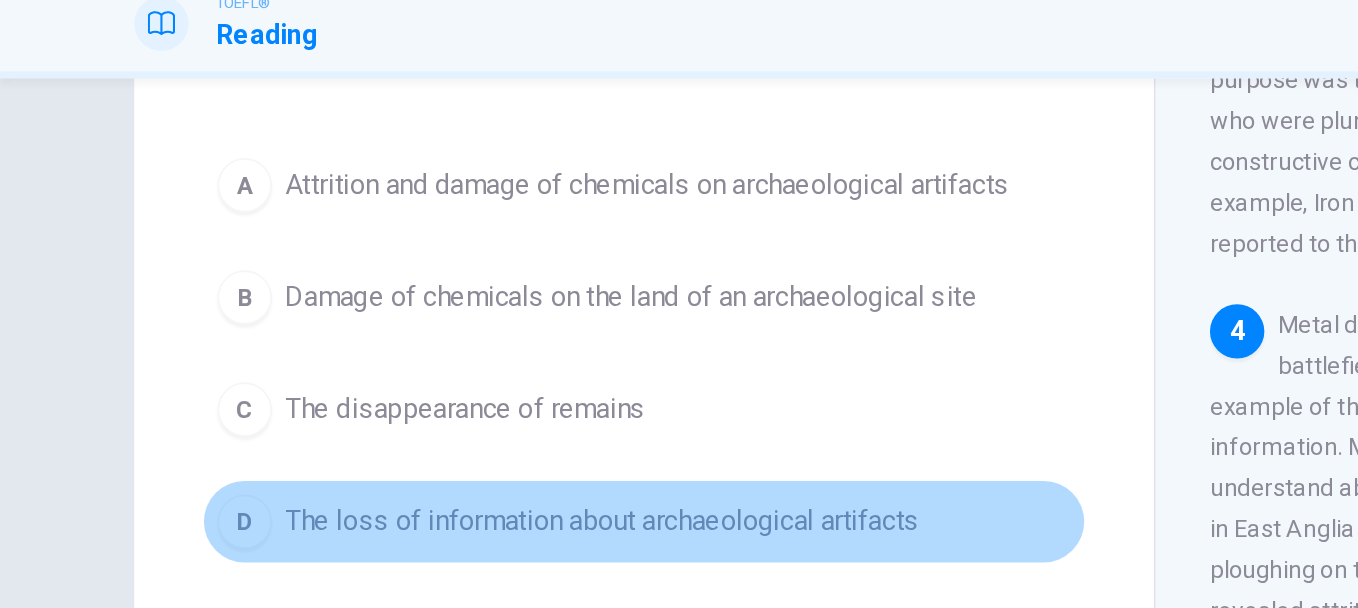 click on "The loss of information about archaeological artifacts" at bounding box center [354, 389] 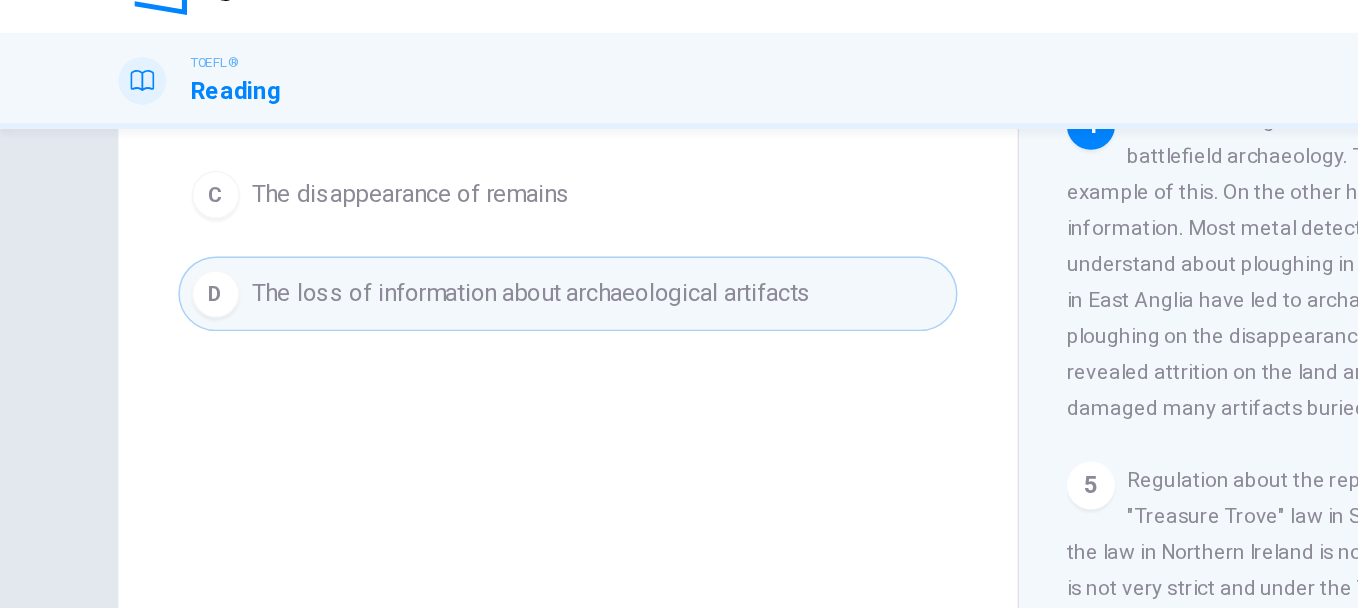 scroll, scrollTop: 320, scrollLeft: 0, axis: vertical 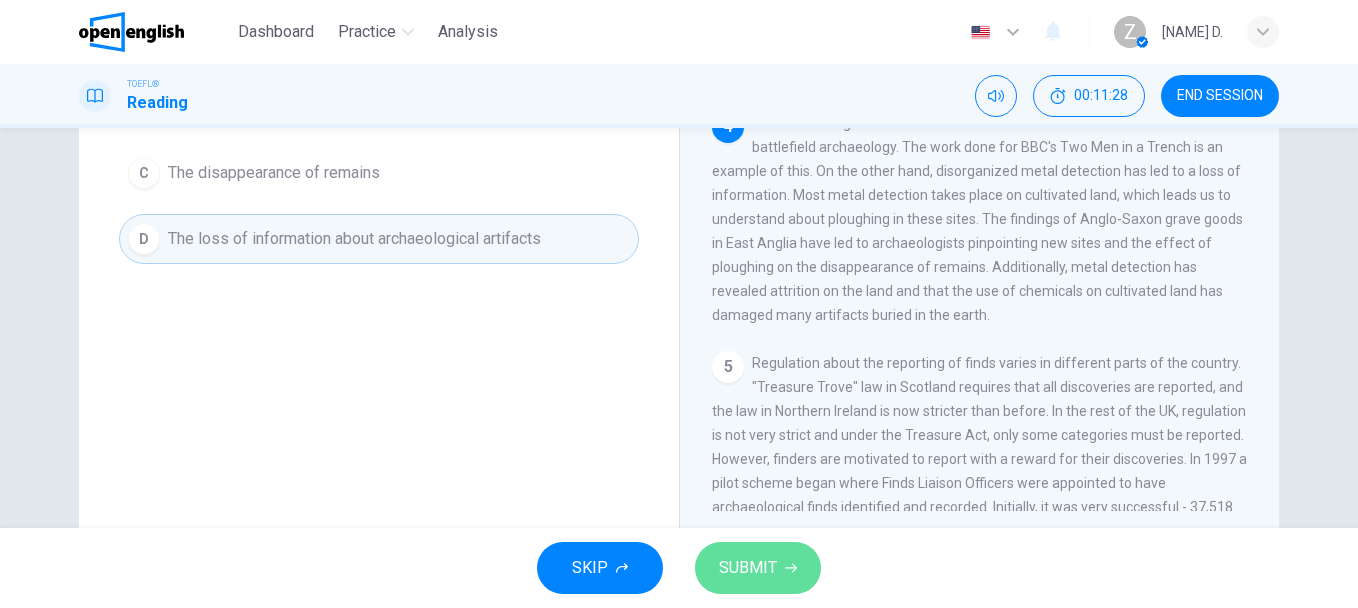click on "SUBMIT" at bounding box center [758, 568] 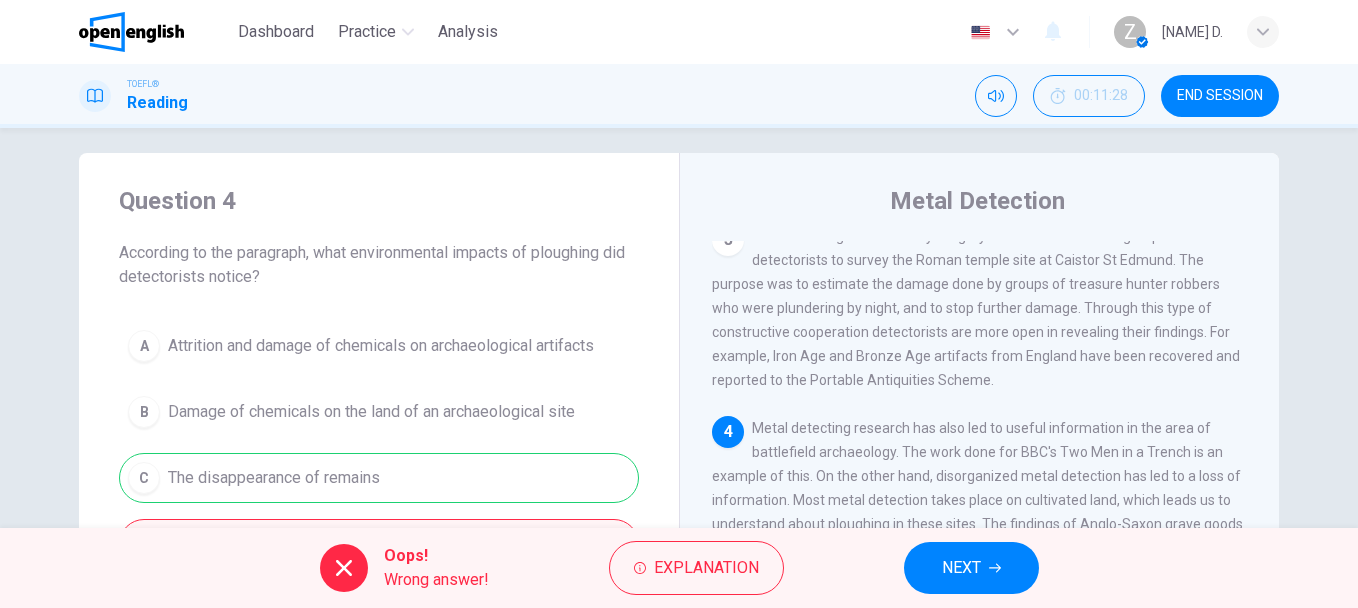 scroll, scrollTop: 15, scrollLeft: 0, axis: vertical 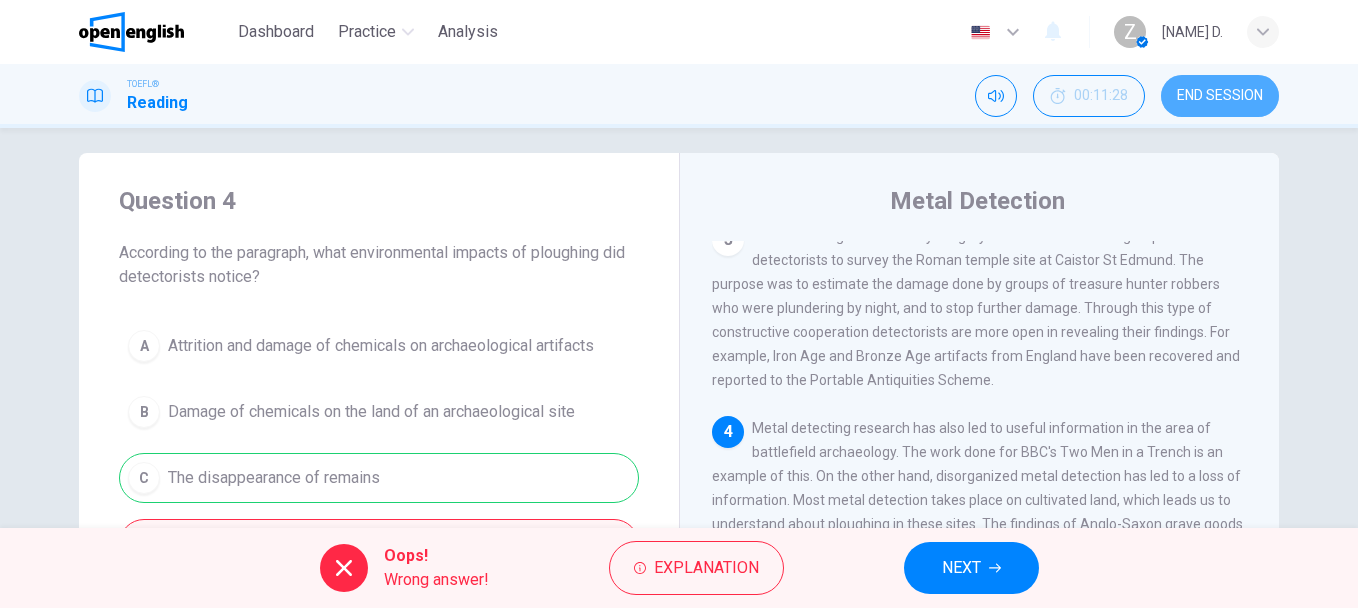 click on "END SESSION" at bounding box center [1220, 96] 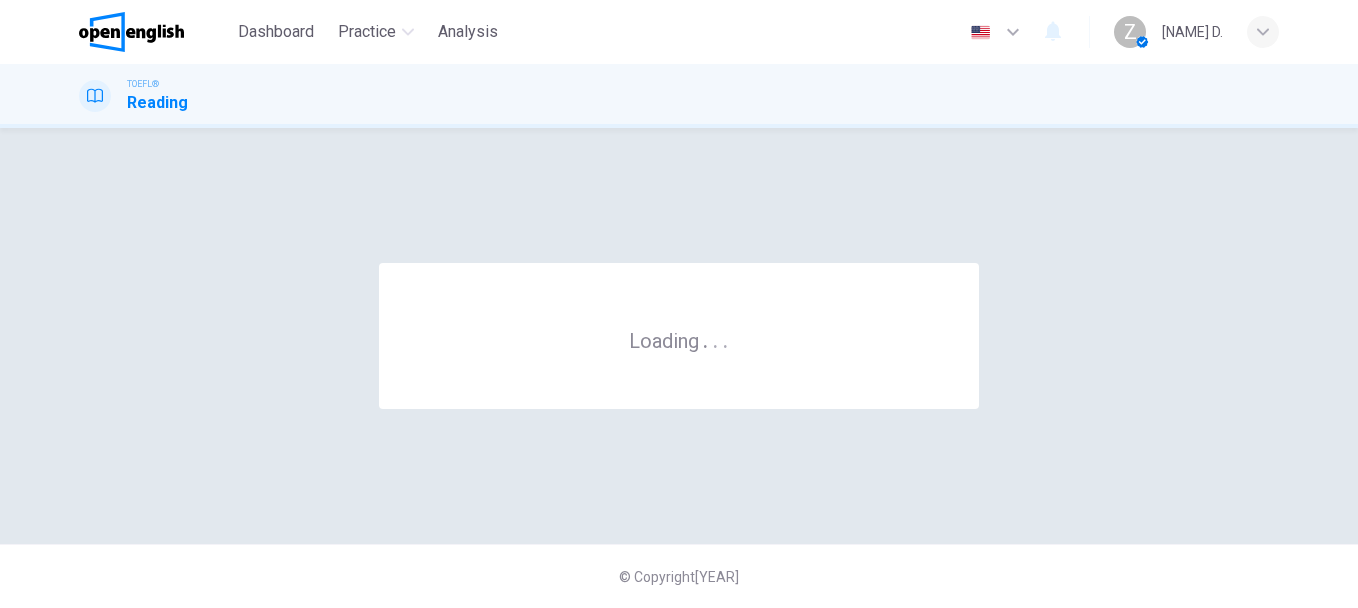 scroll, scrollTop: 0, scrollLeft: 0, axis: both 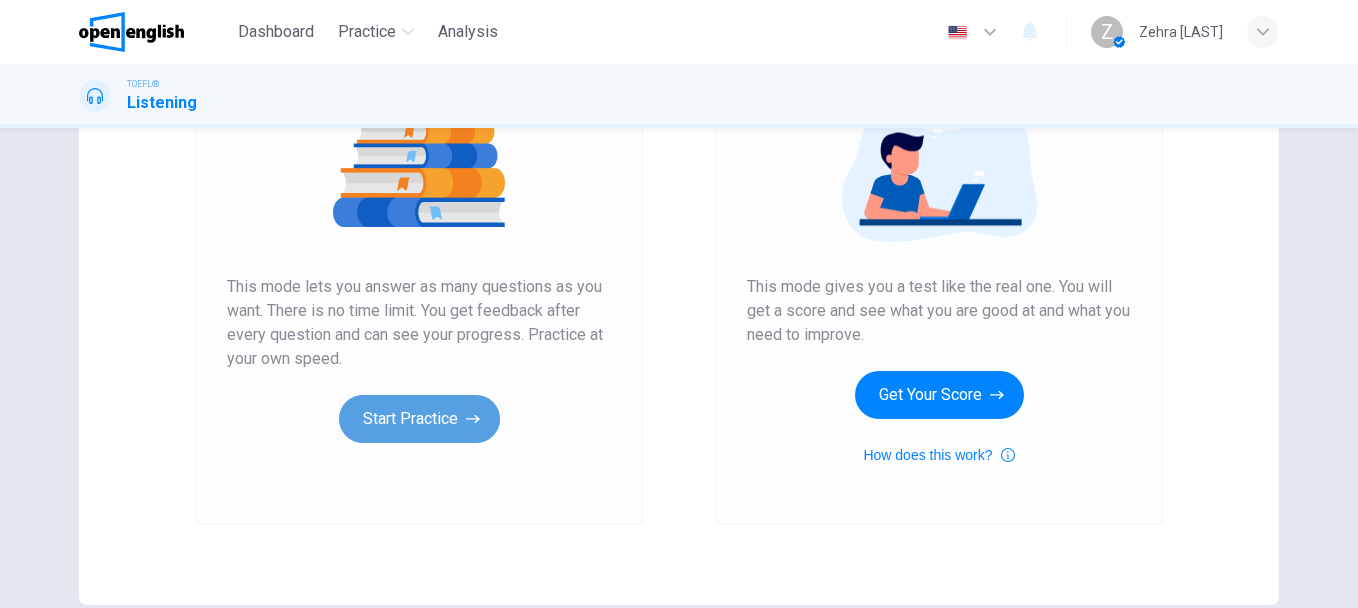 click on "Start Practice" at bounding box center [419, 419] 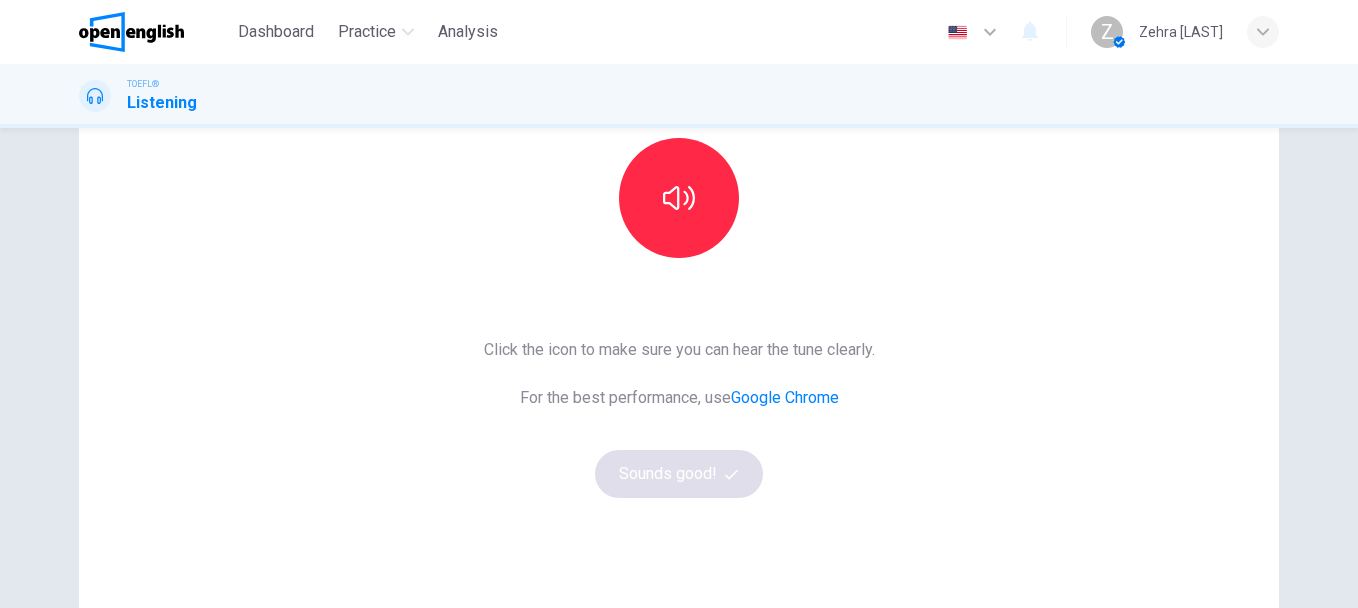 scroll, scrollTop: 213, scrollLeft: 0, axis: vertical 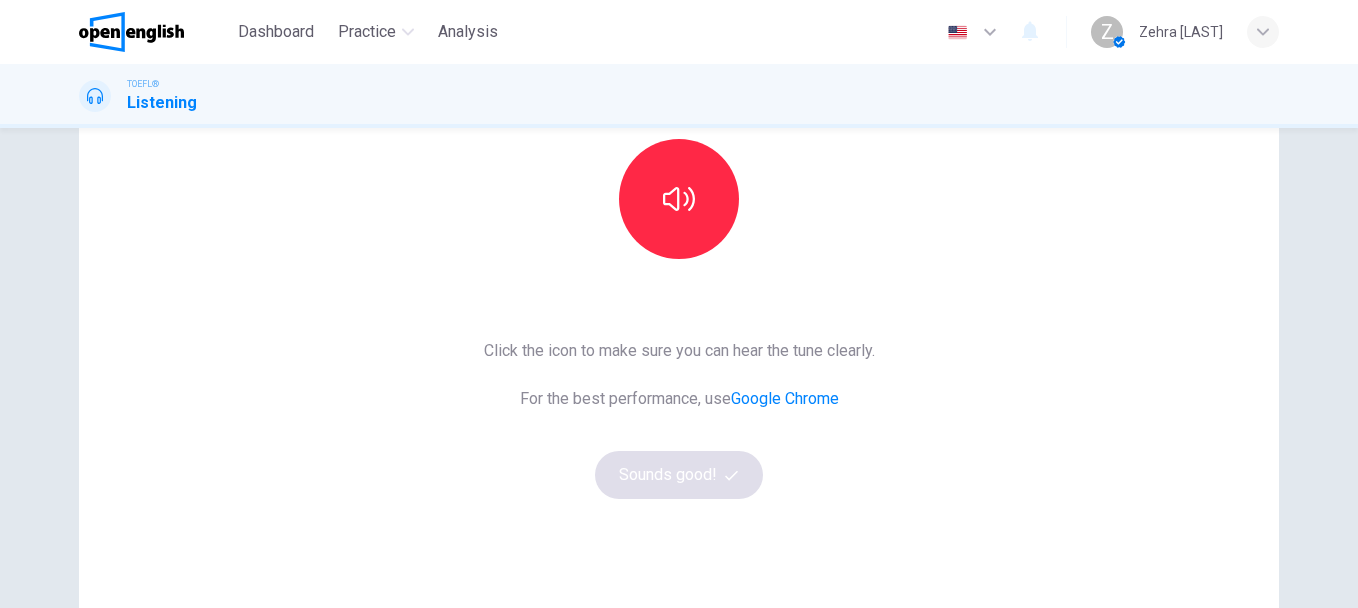 click on "Click the icon to make sure you can hear the tune clearly. For the best performance, use  Google Chrome Sounds good!" at bounding box center (679, 419) 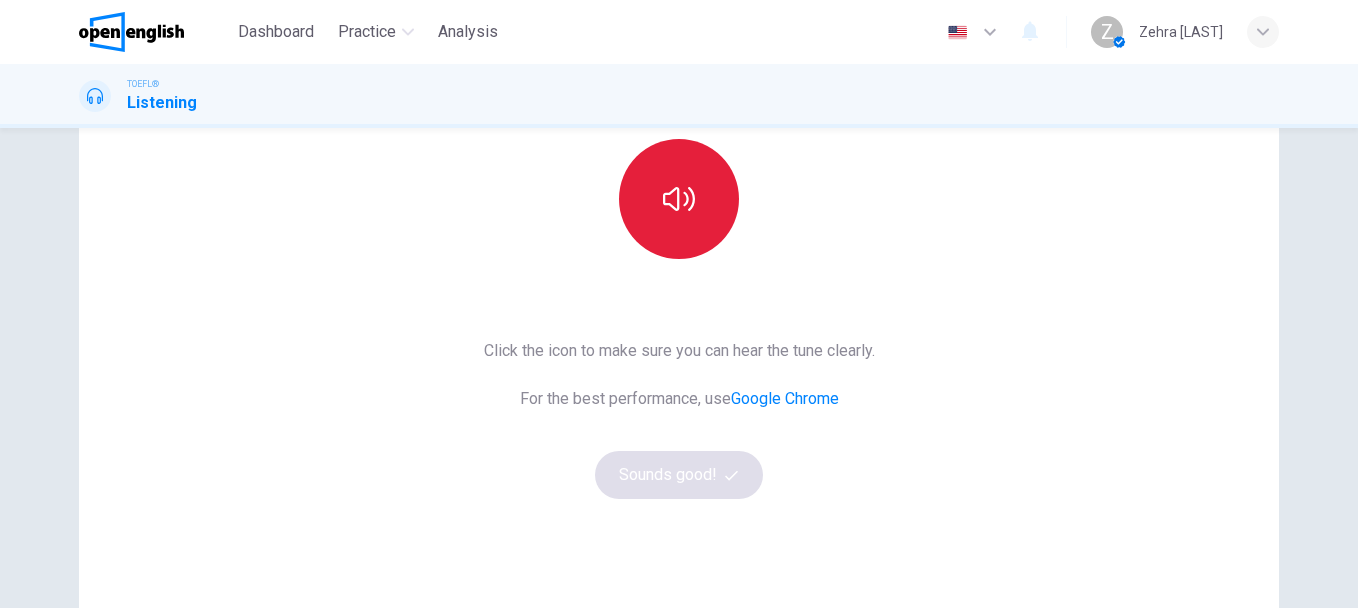 click at bounding box center [679, 199] 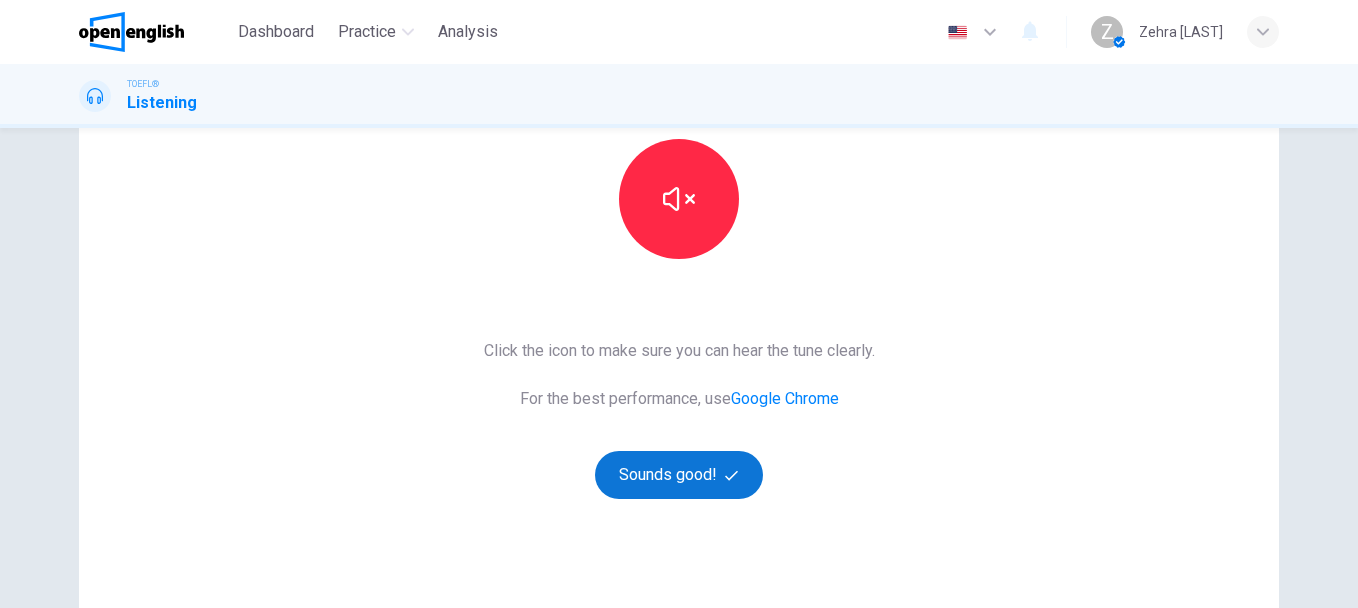 click 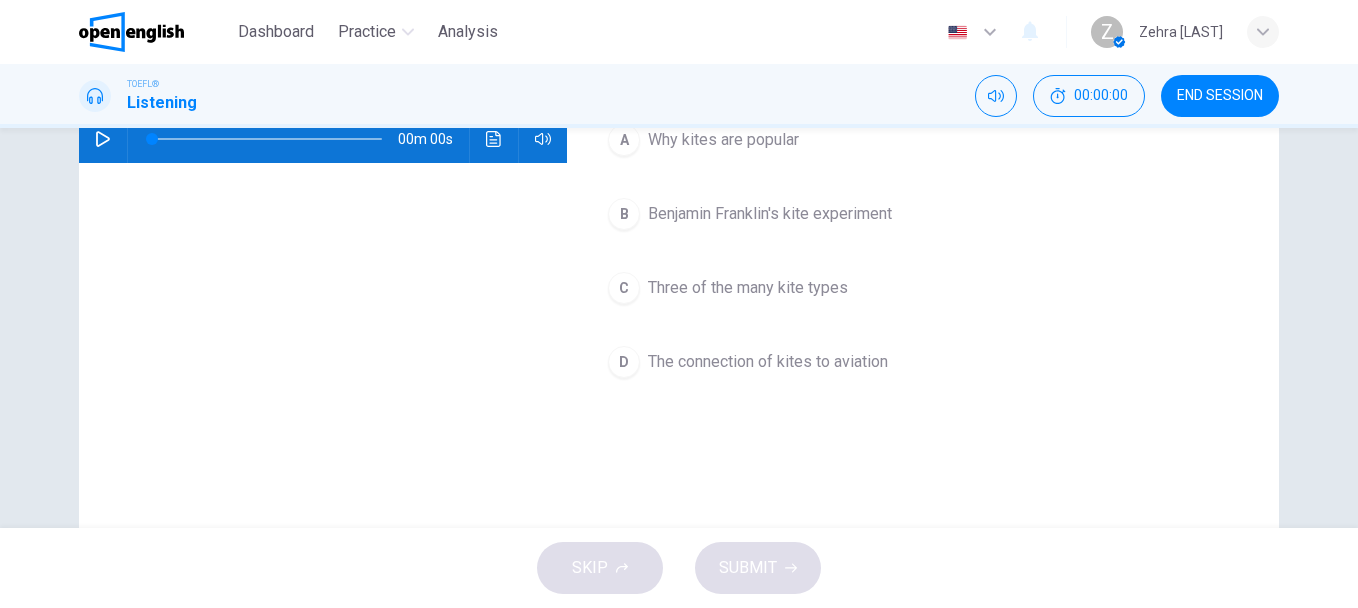 scroll, scrollTop: 0, scrollLeft: 0, axis: both 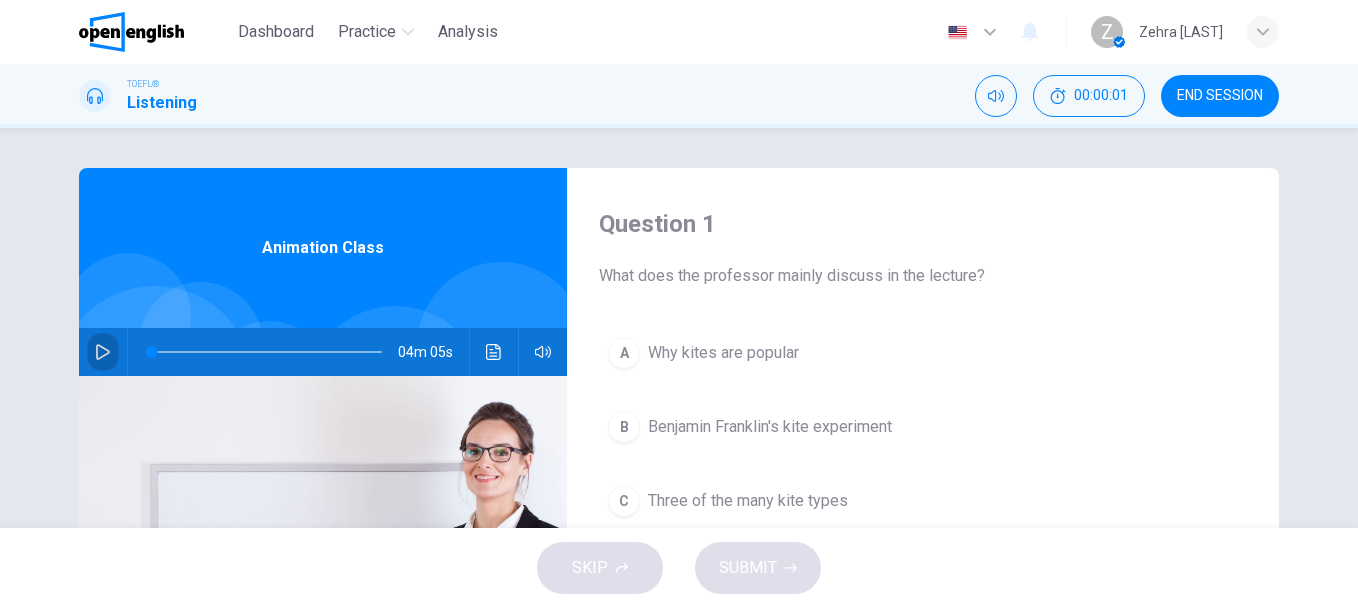 click 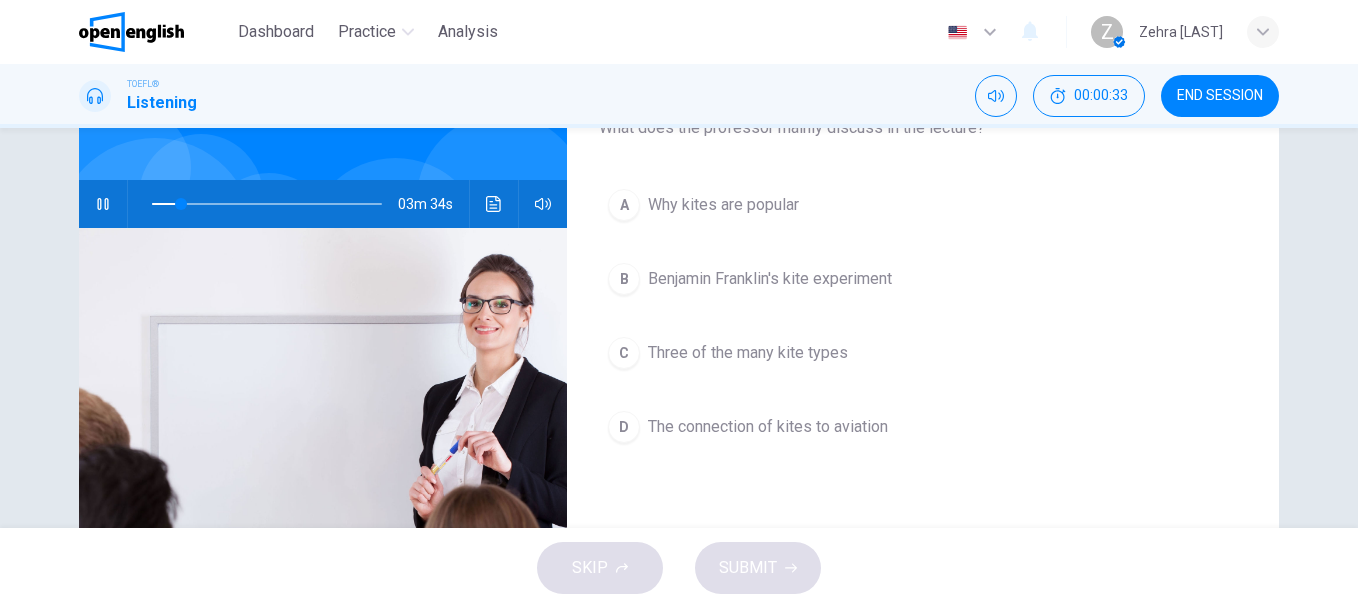 scroll, scrollTop: 147, scrollLeft: 0, axis: vertical 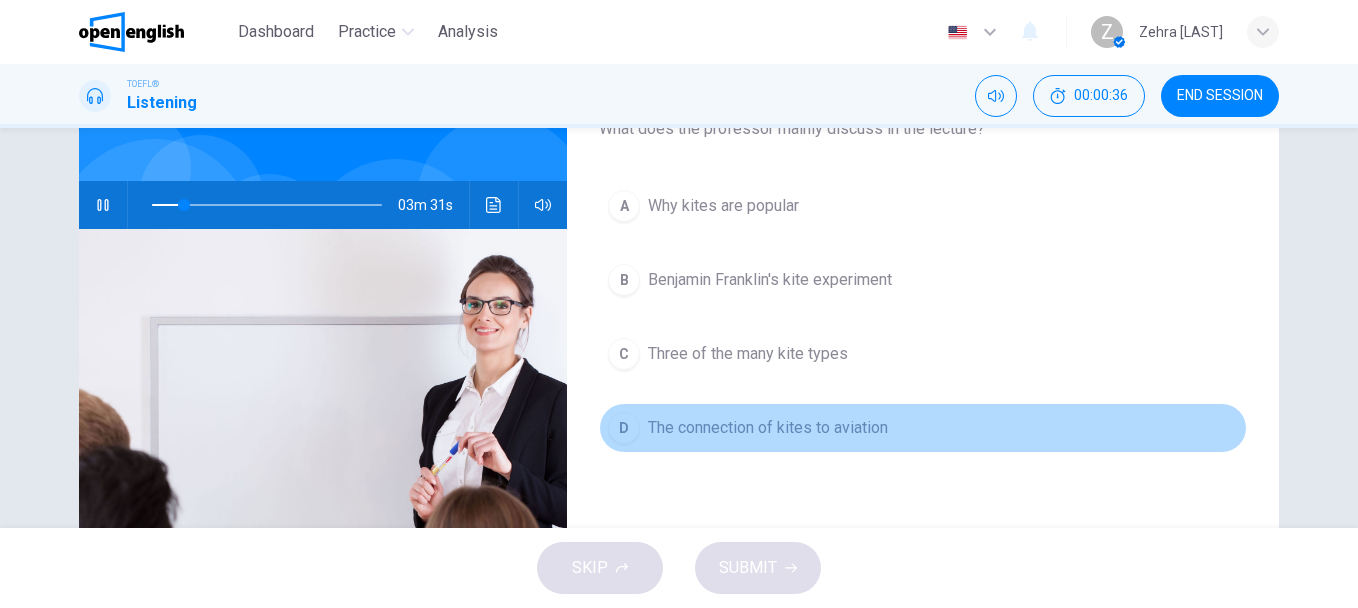click on "D The connection of kites to aviation" at bounding box center [923, 428] 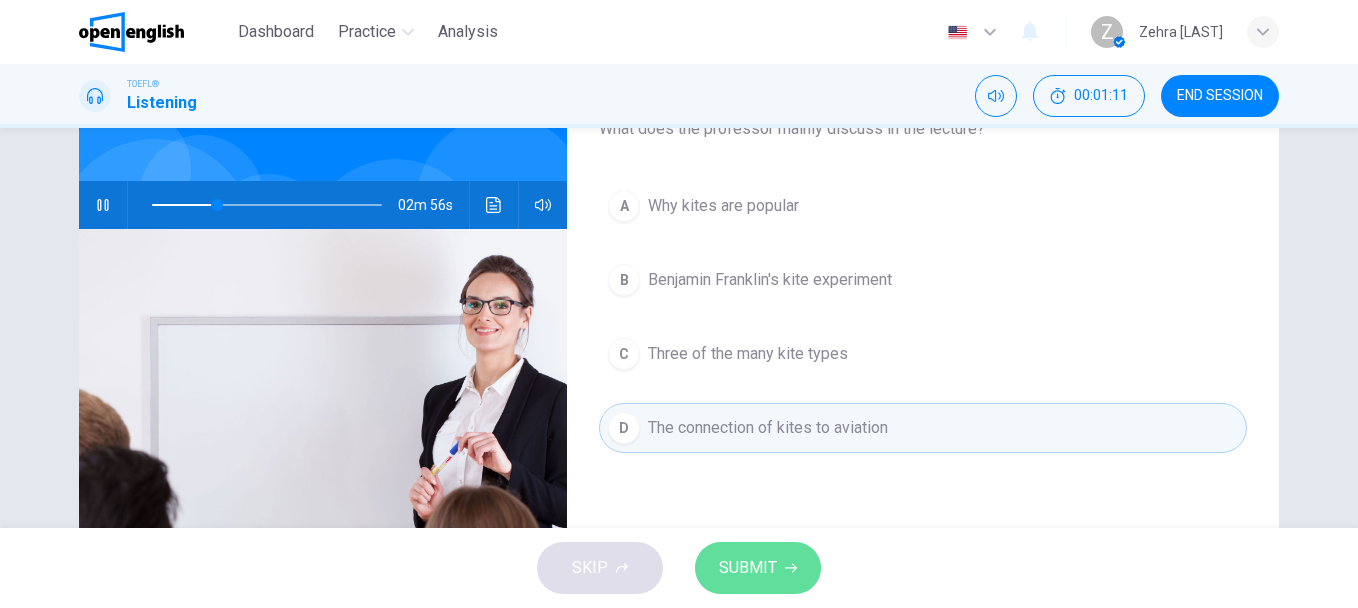click on "SUBMIT" at bounding box center (748, 568) 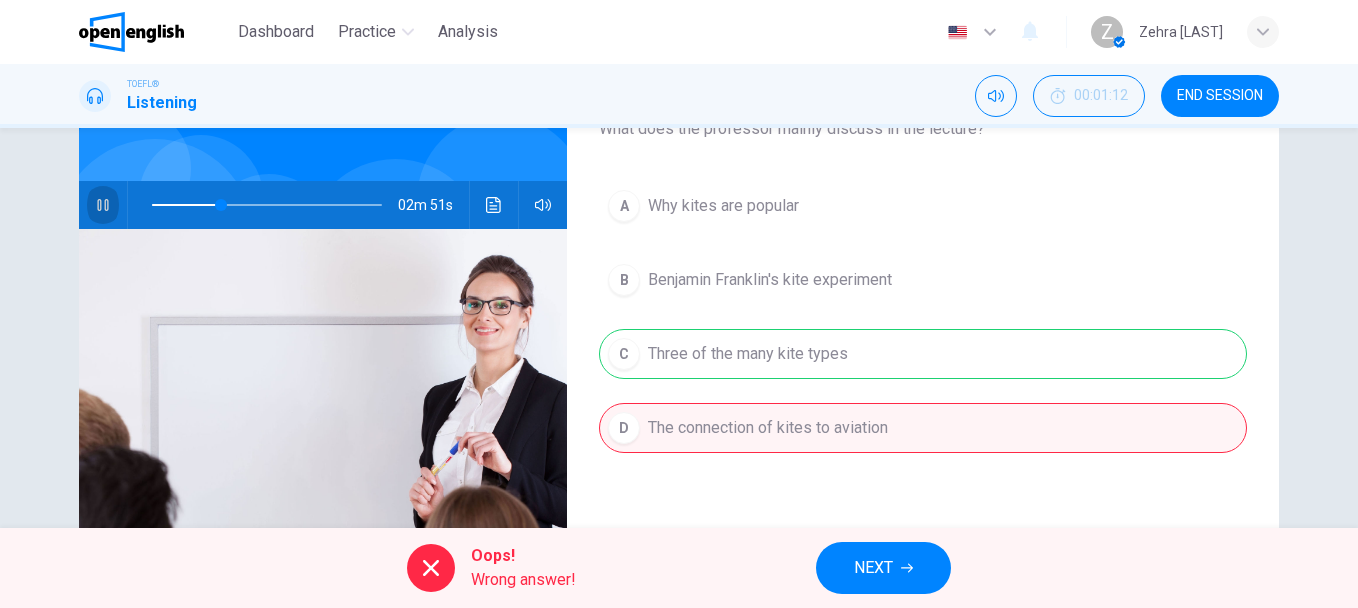 click 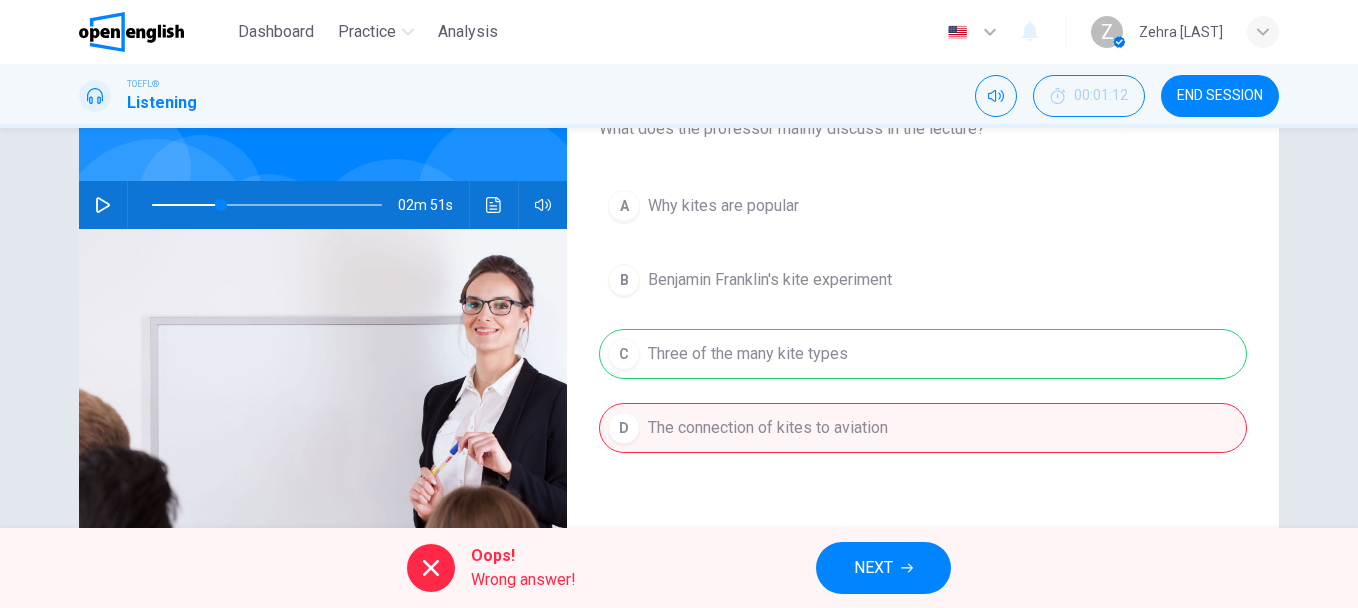 scroll, scrollTop: 0, scrollLeft: 0, axis: both 